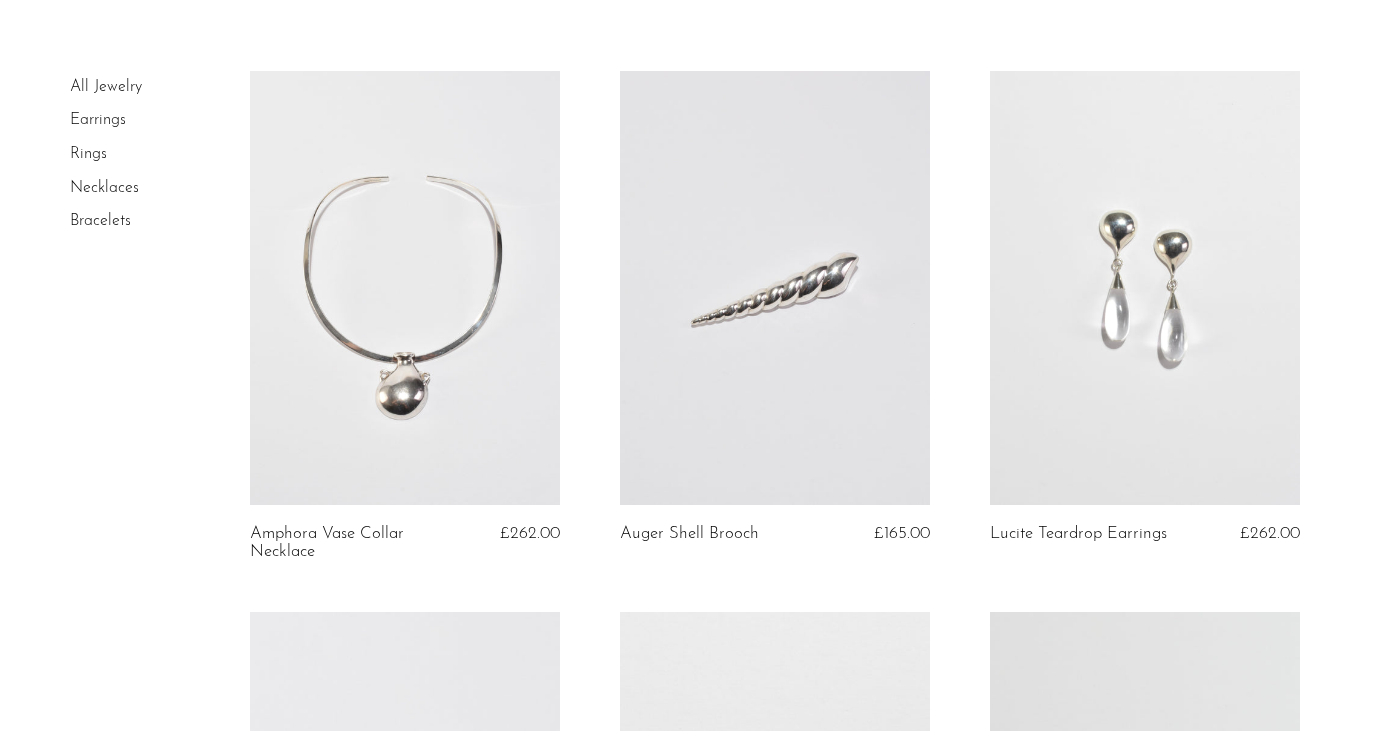 scroll, scrollTop: 779, scrollLeft: 0, axis: vertical 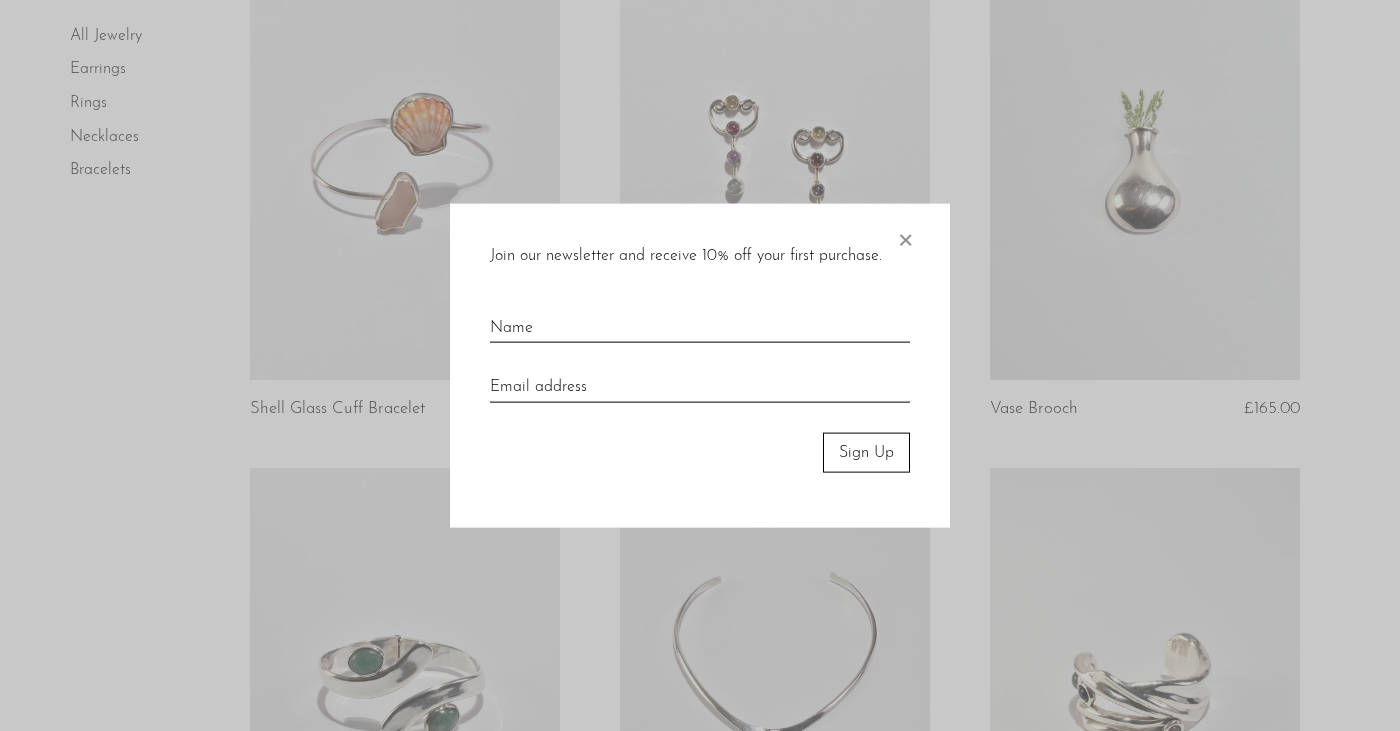 click on "×" at bounding box center [905, 235] 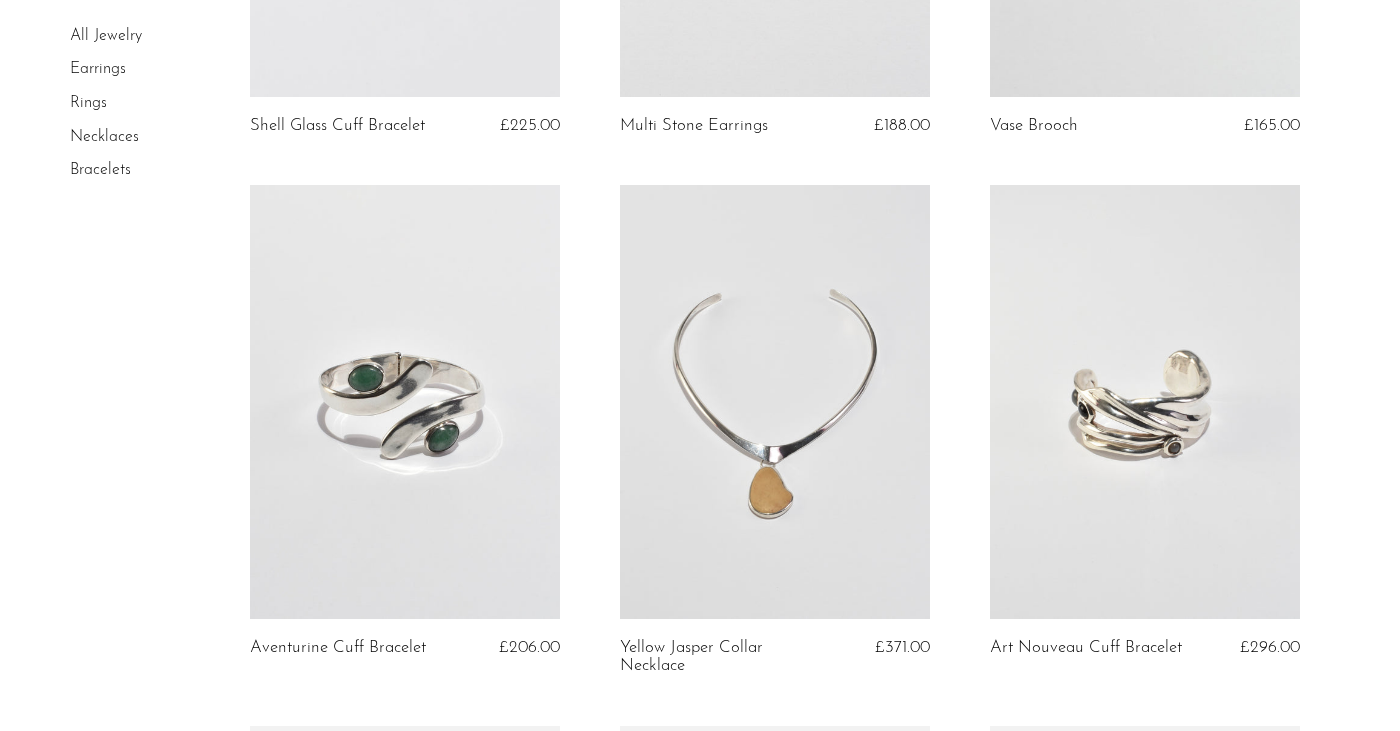 scroll, scrollTop: 1199, scrollLeft: 0, axis: vertical 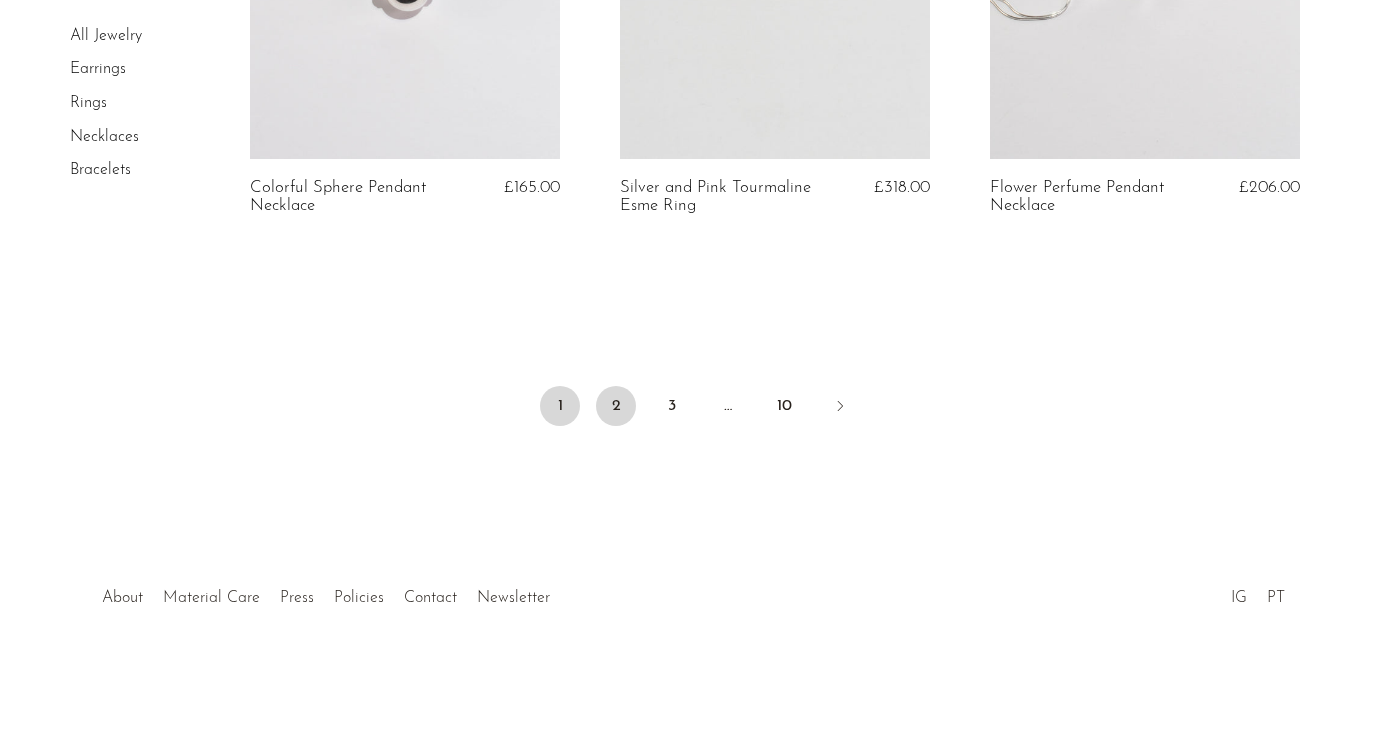 click on "2" at bounding box center (616, 406) 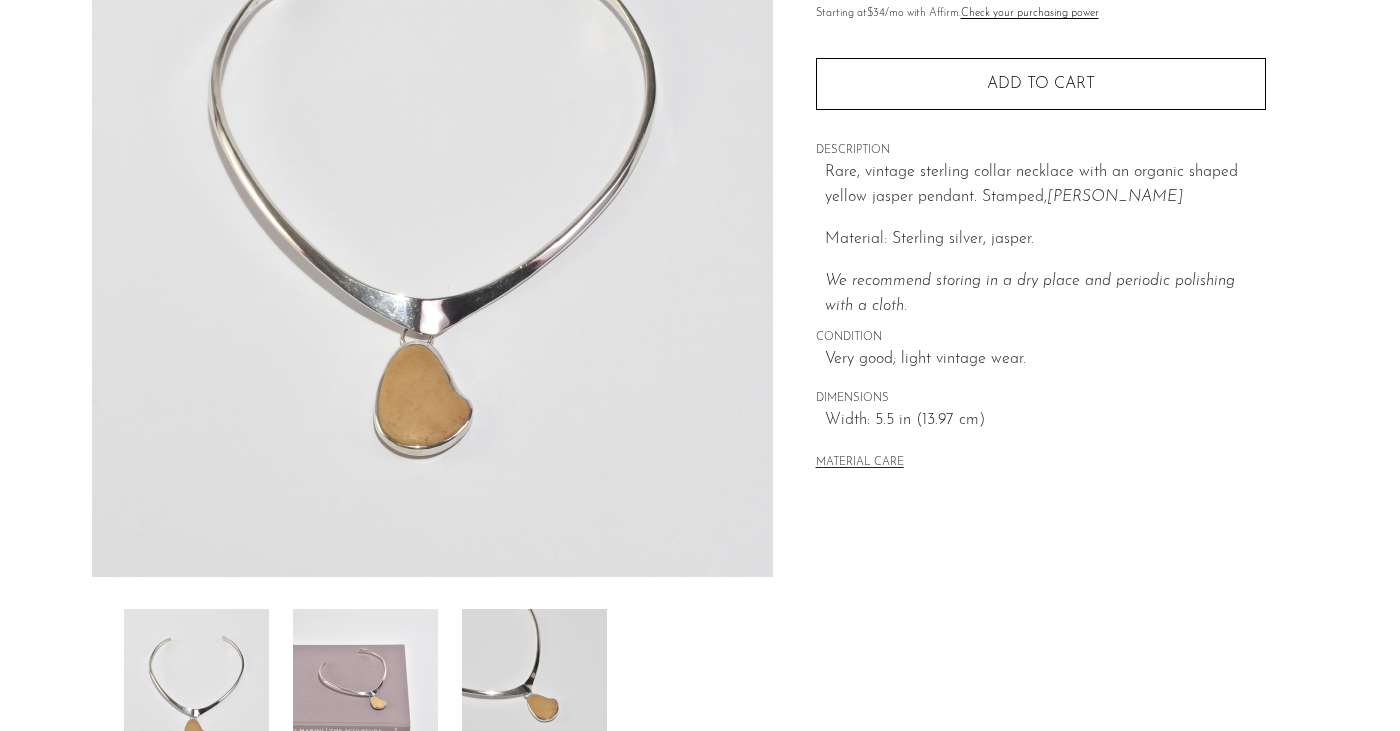 scroll, scrollTop: 0, scrollLeft: 0, axis: both 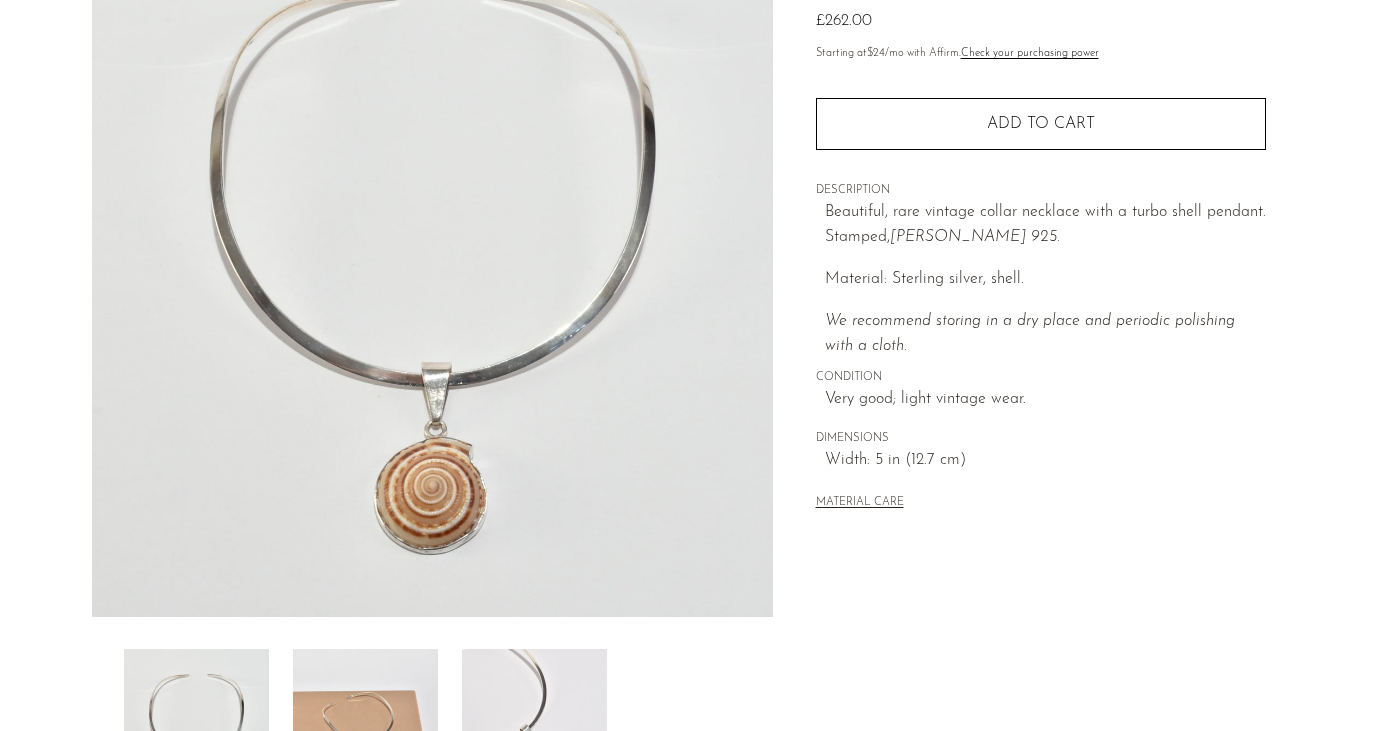 click at bounding box center (365, 729) 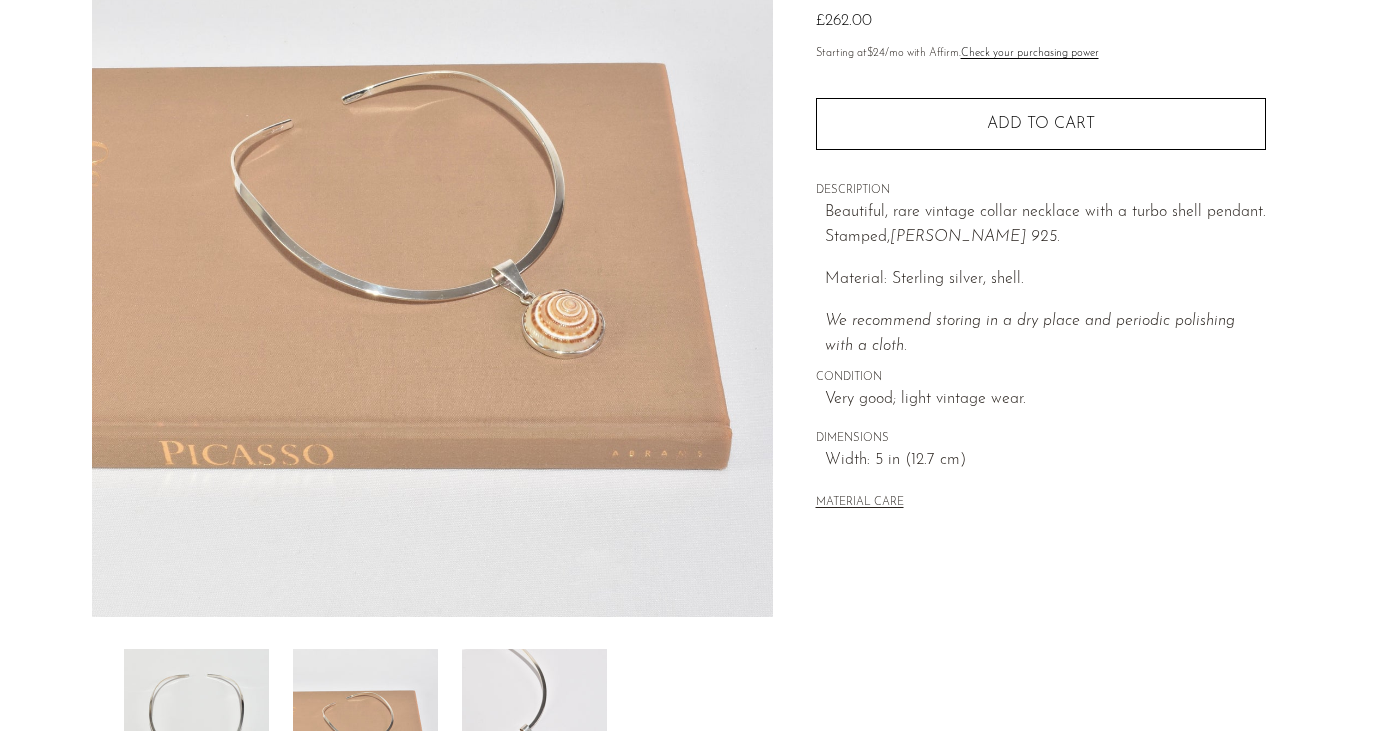 click at bounding box center [534, 729] 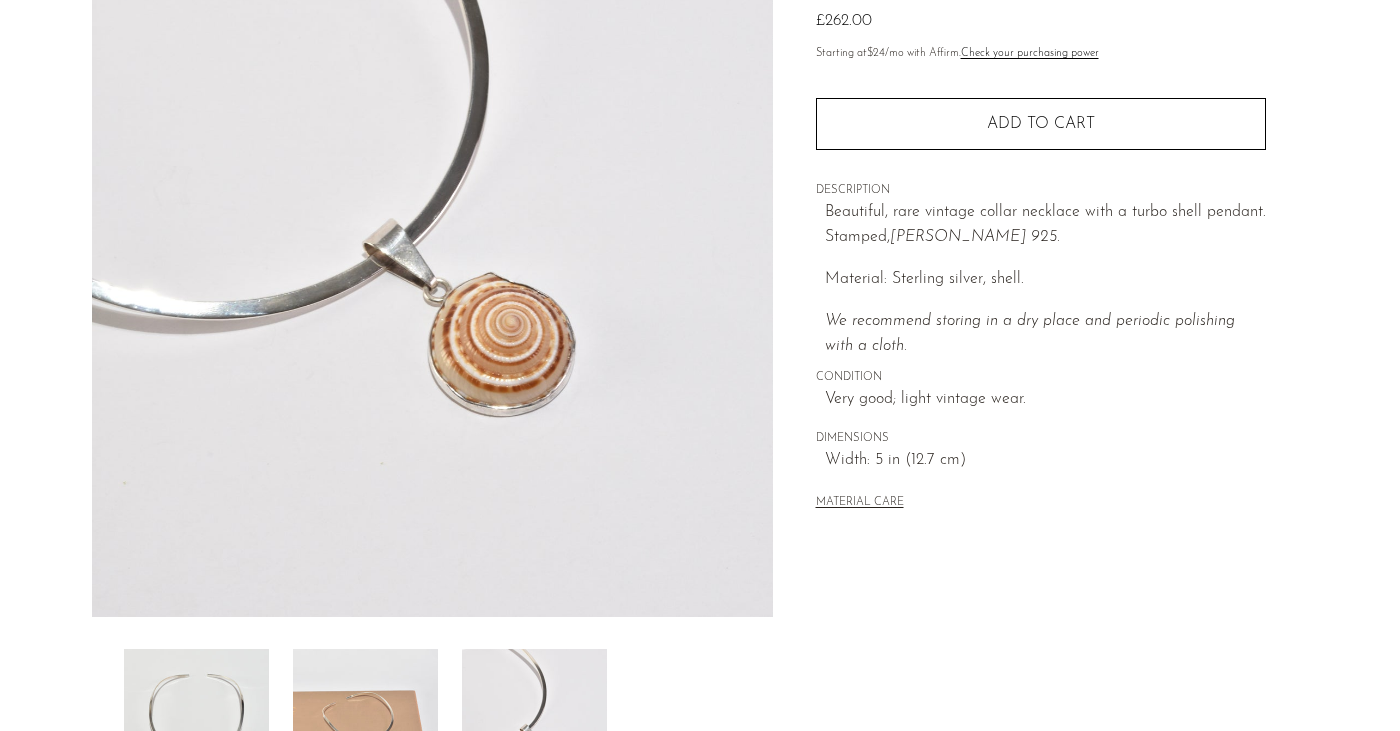 scroll, scrollTop: 0, scrollLeft: 0, axis: both 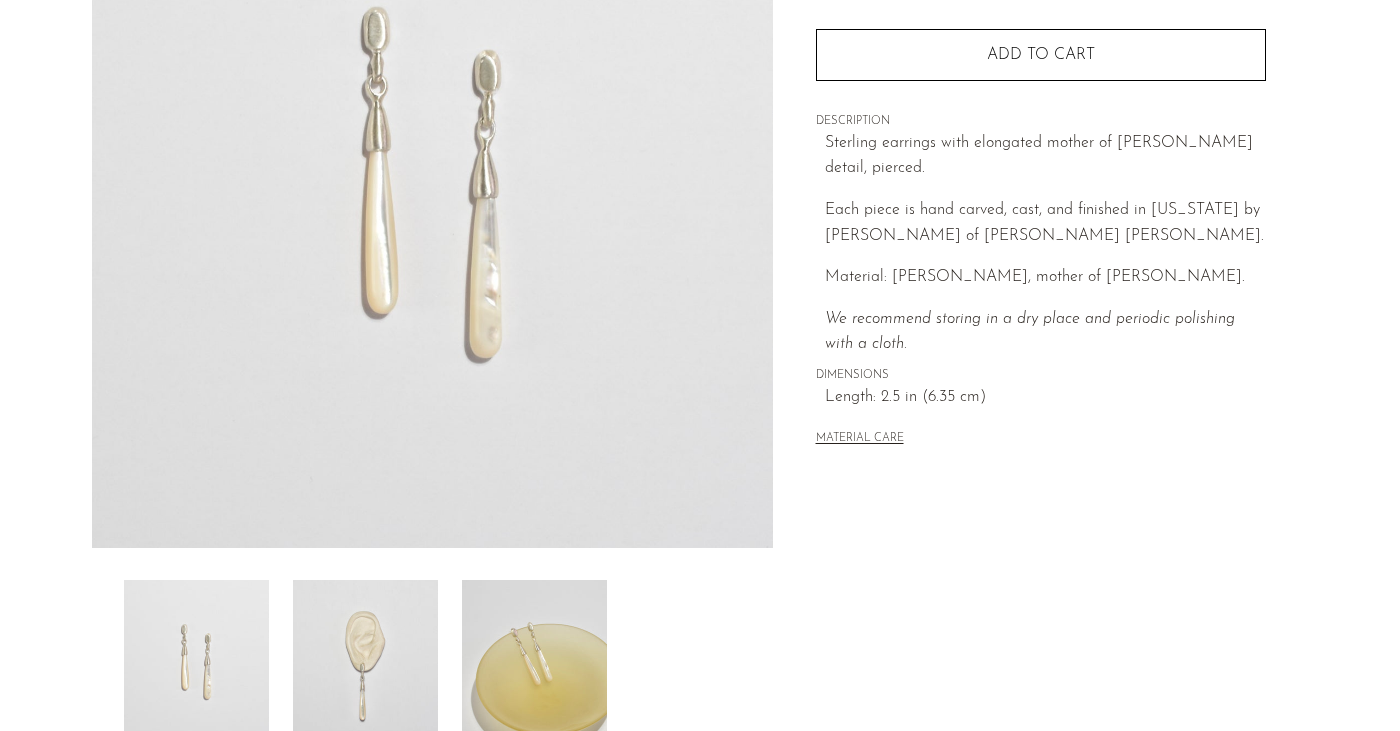 click at bounding box center (365, 660) 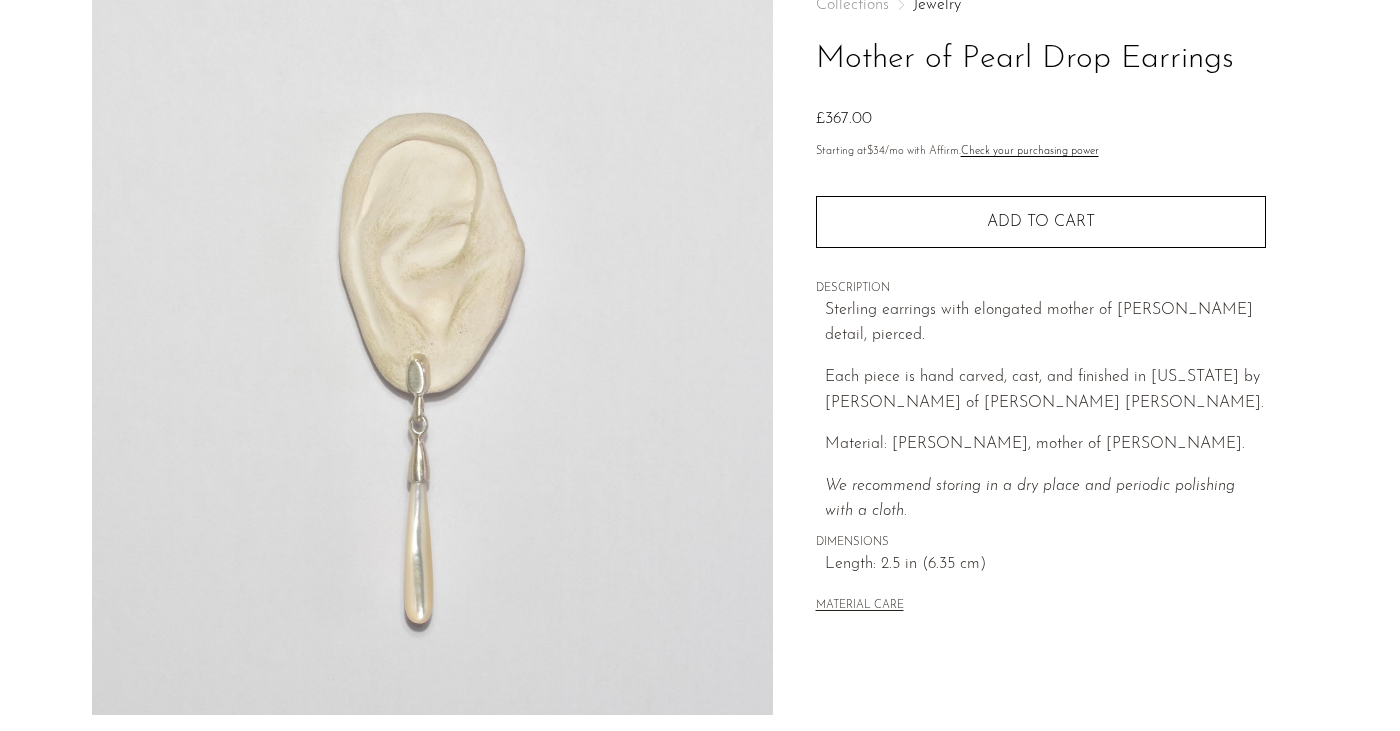 scroll, scrollTop: 125, scrollLeft: 0, axis: vertical 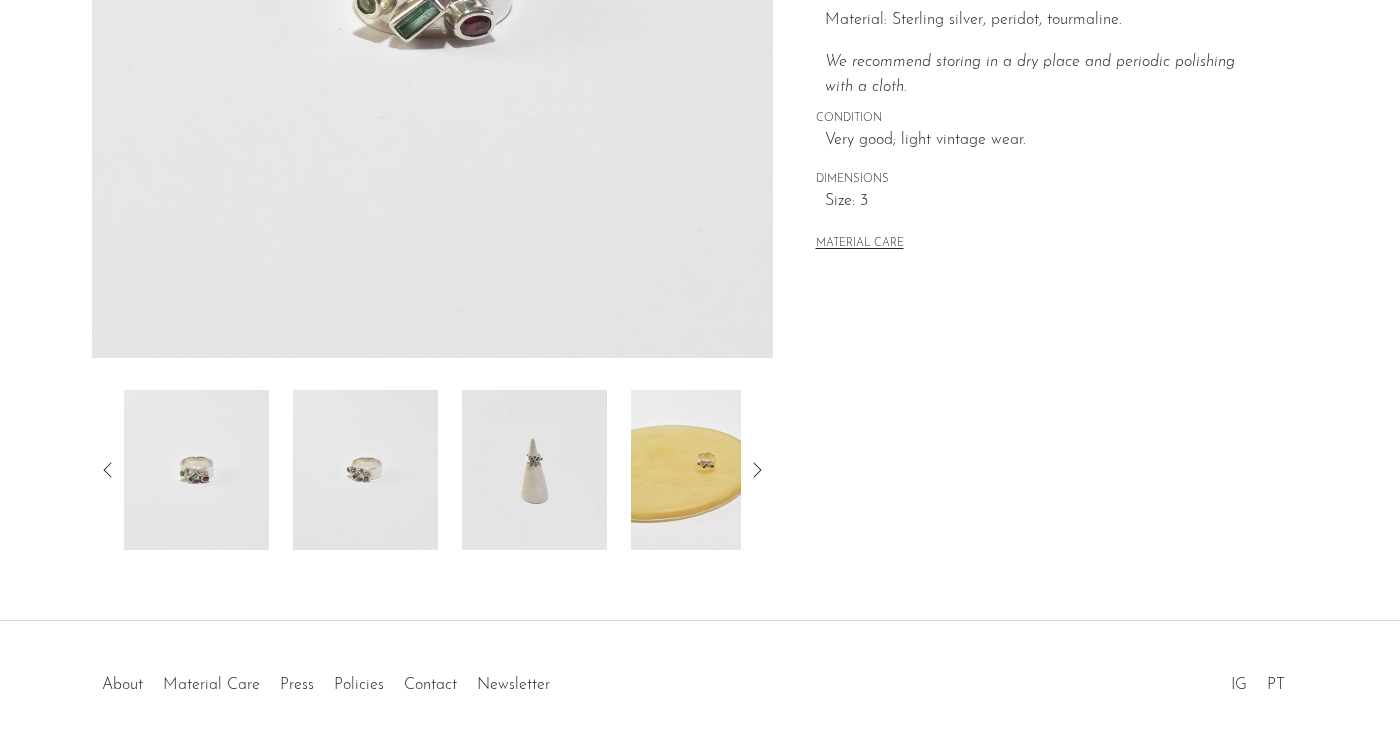 click at bounding box center [365, 470] 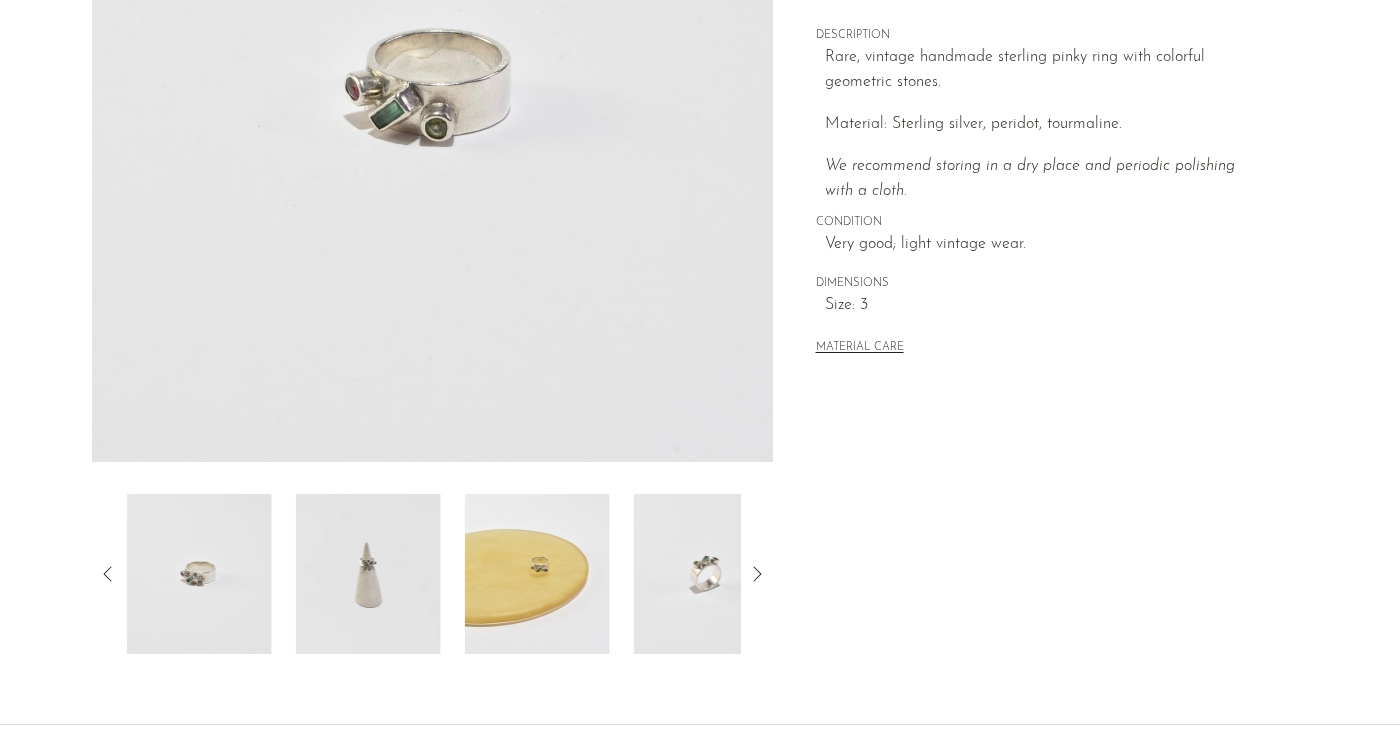 scroll, scrollTop: 342, scrollLeft: 0, axis: vertical 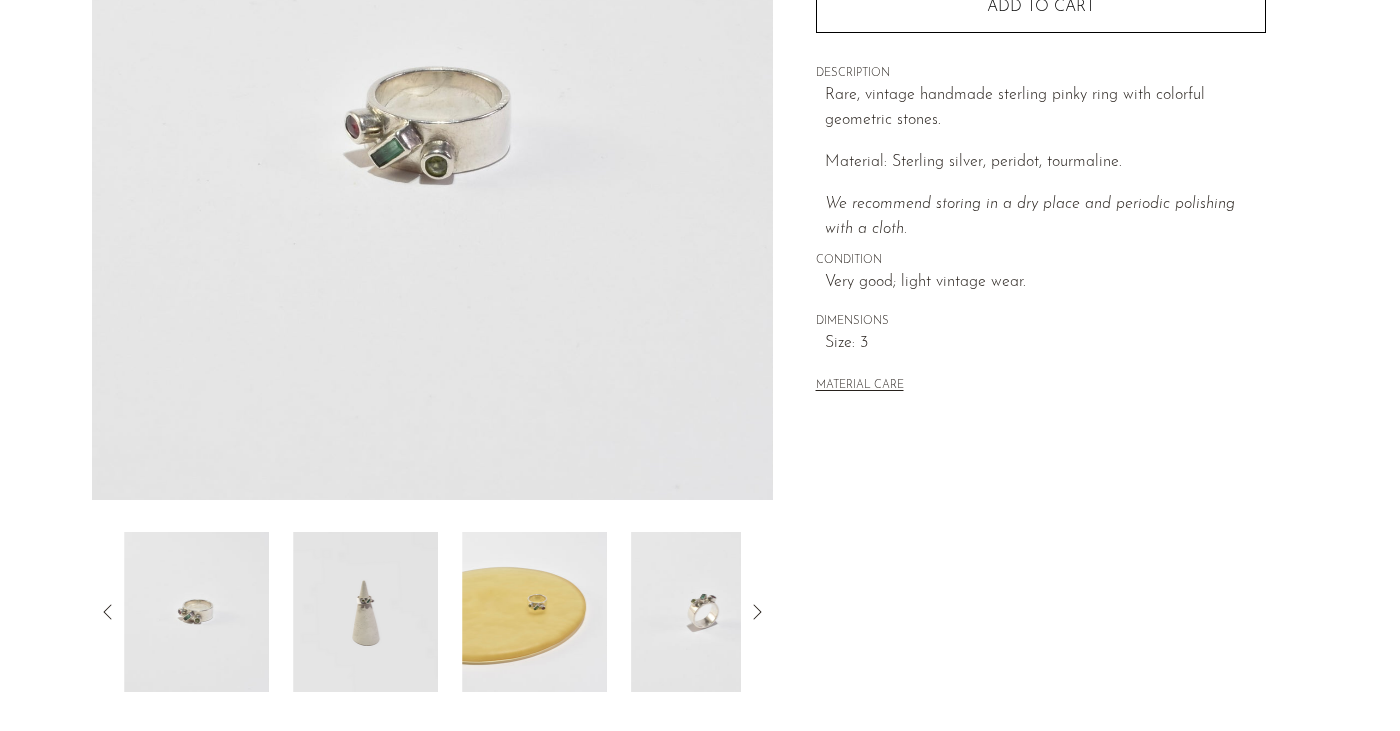 click at bounding box center [365, 612] 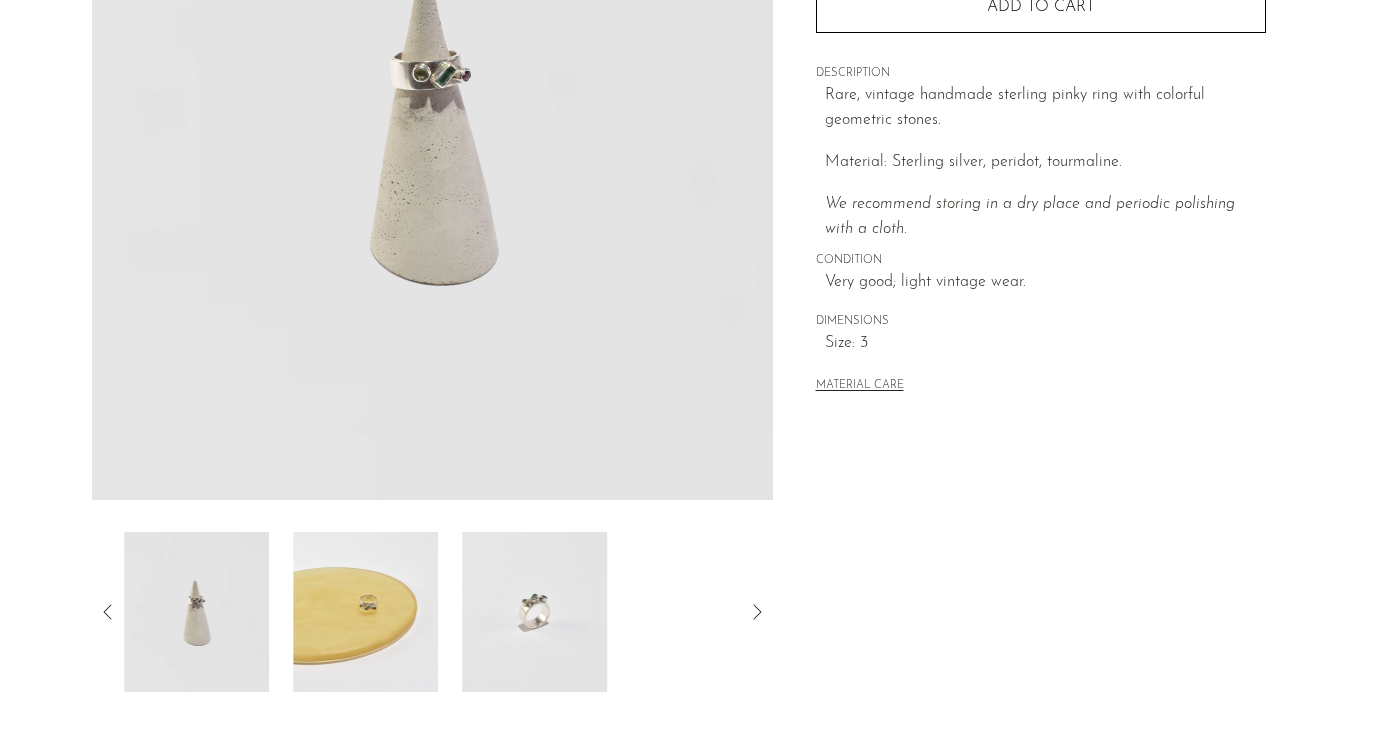 click at bounding box center [365, 612] 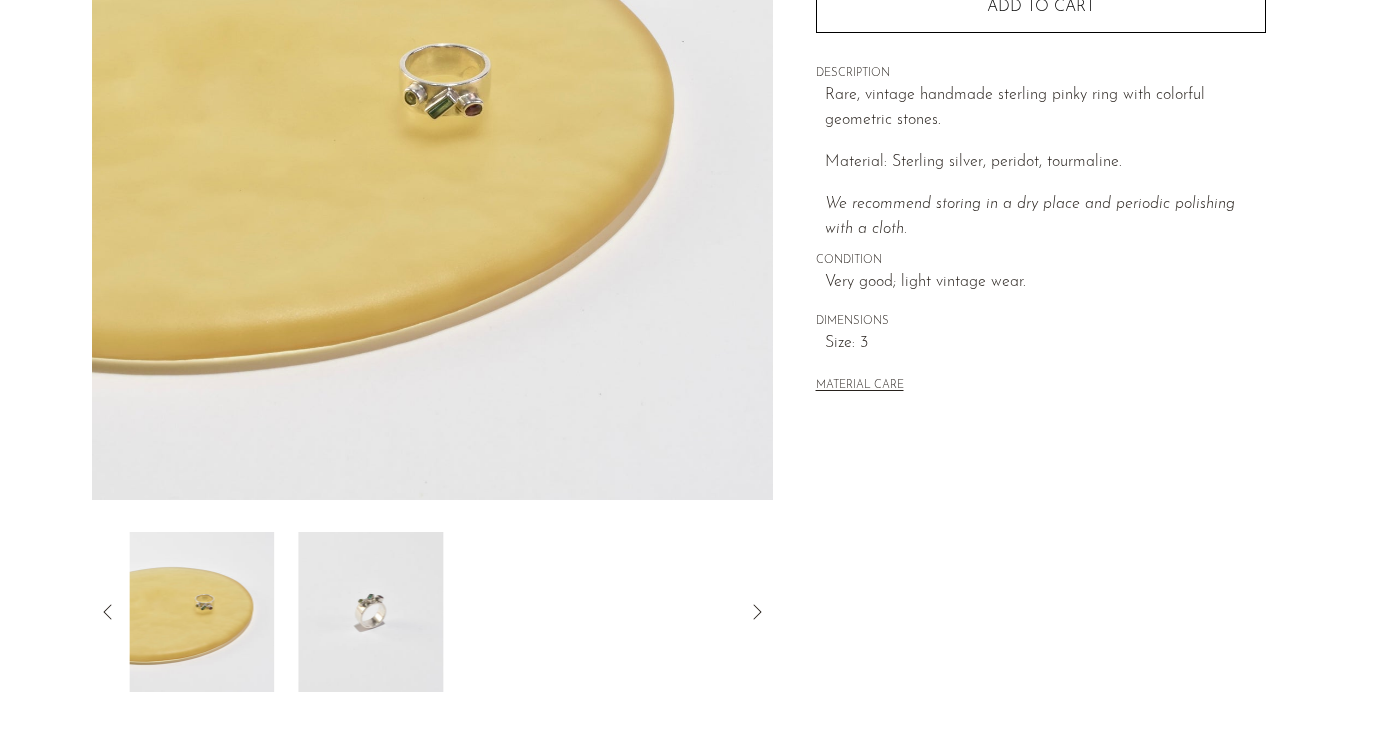 click at bounding box center (370, 612) 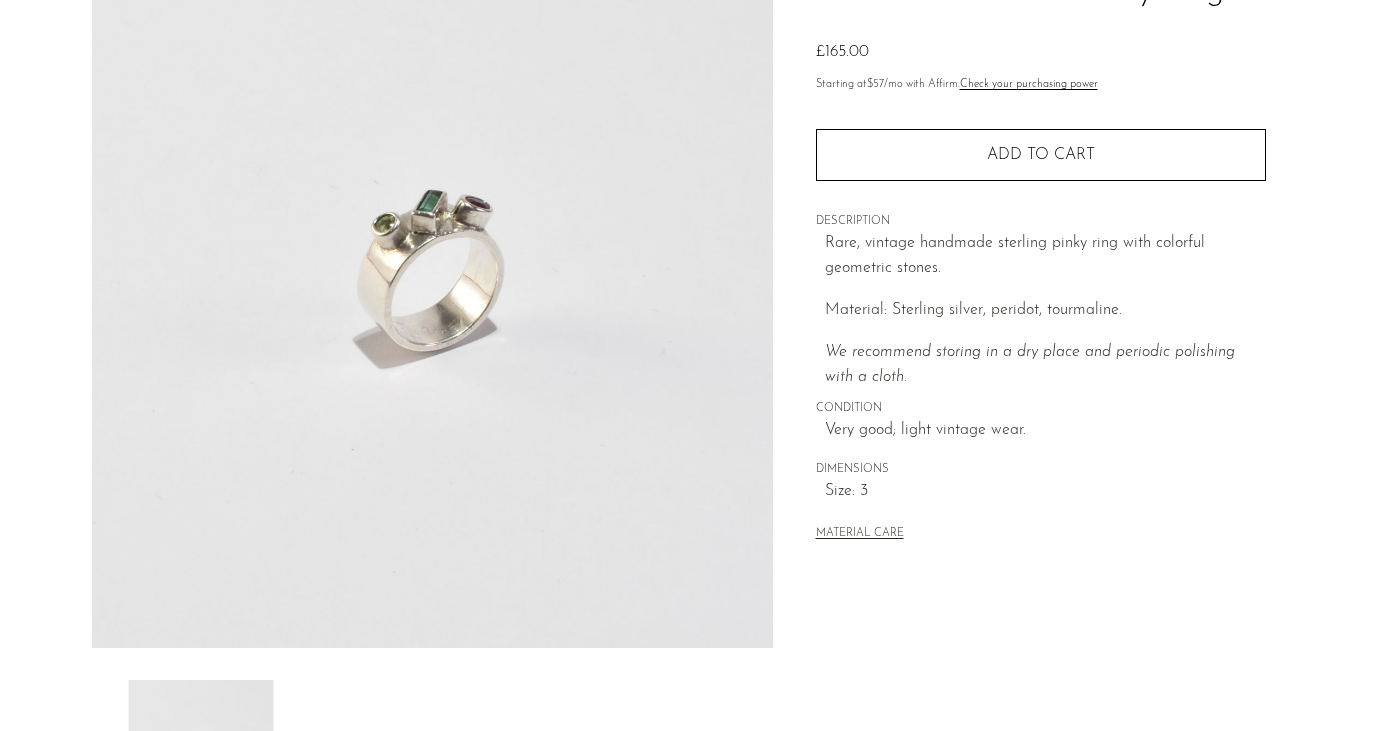 scroll, scrollTop: 0, scrollLeft: 0, axis: both 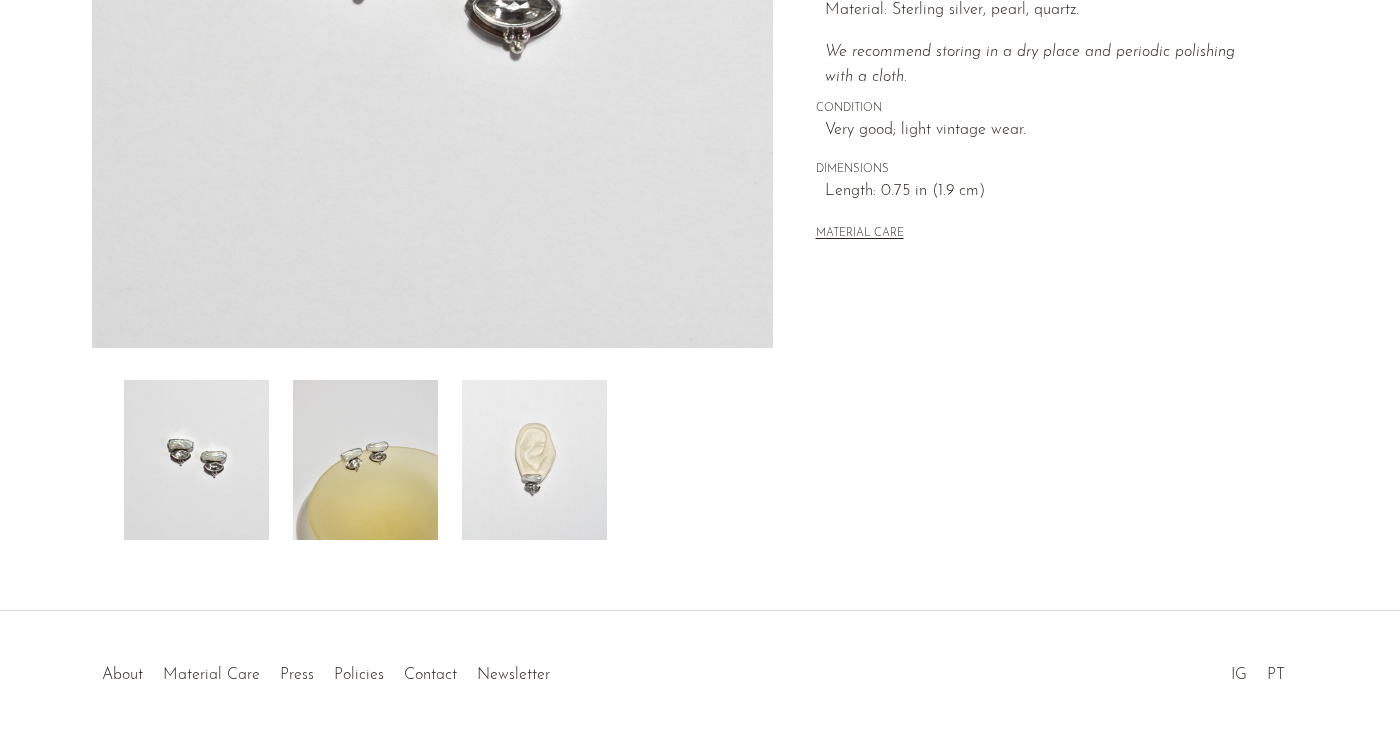 click at bounding box center (534, 460) 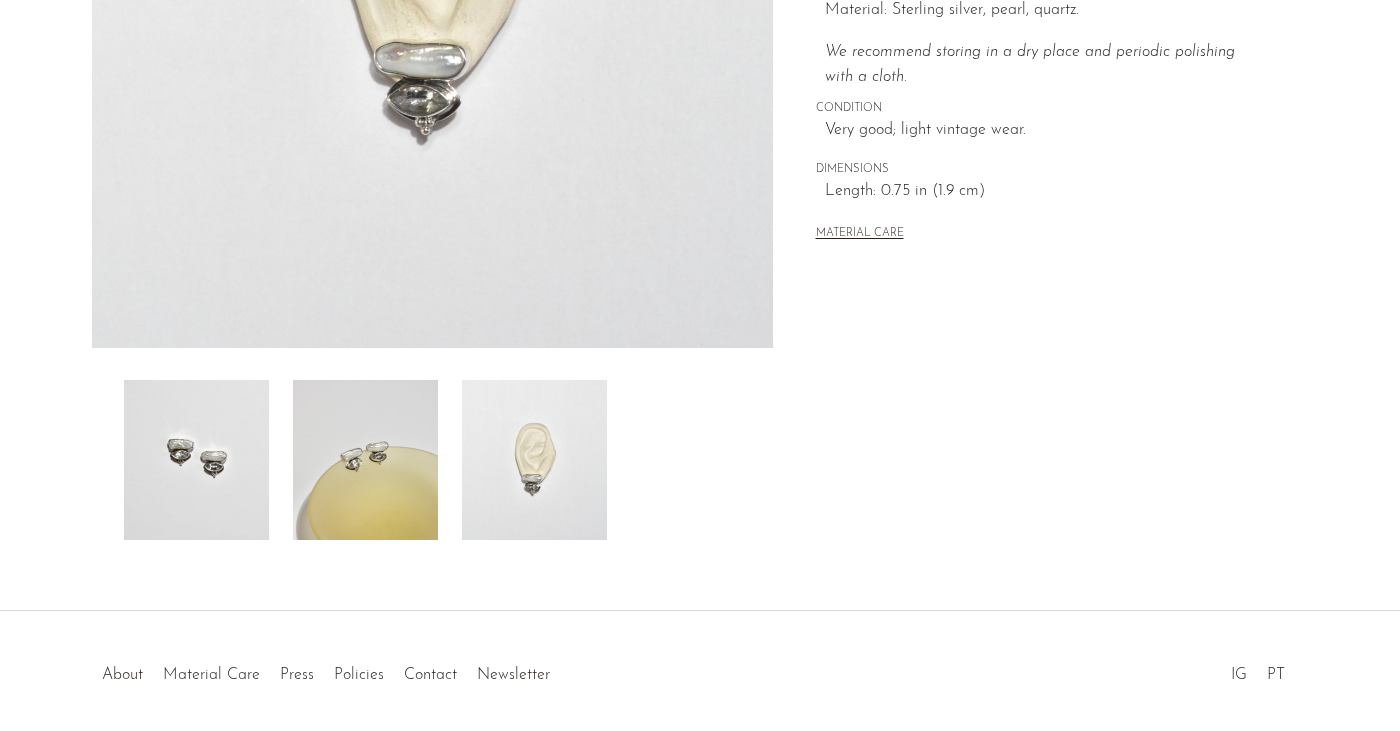 scroll, scrollTop: 129, scrollLeft: 0, axis: vertical 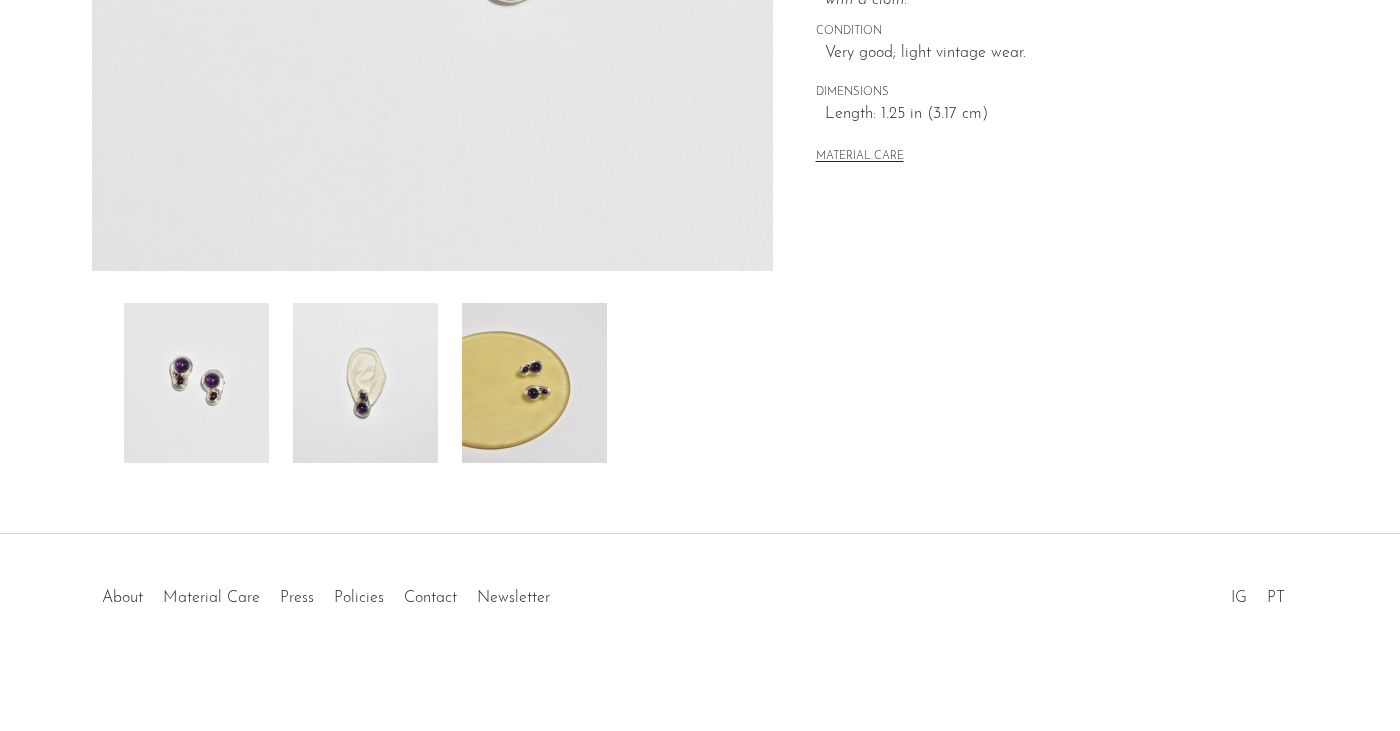click at bounding box center (365, 383) 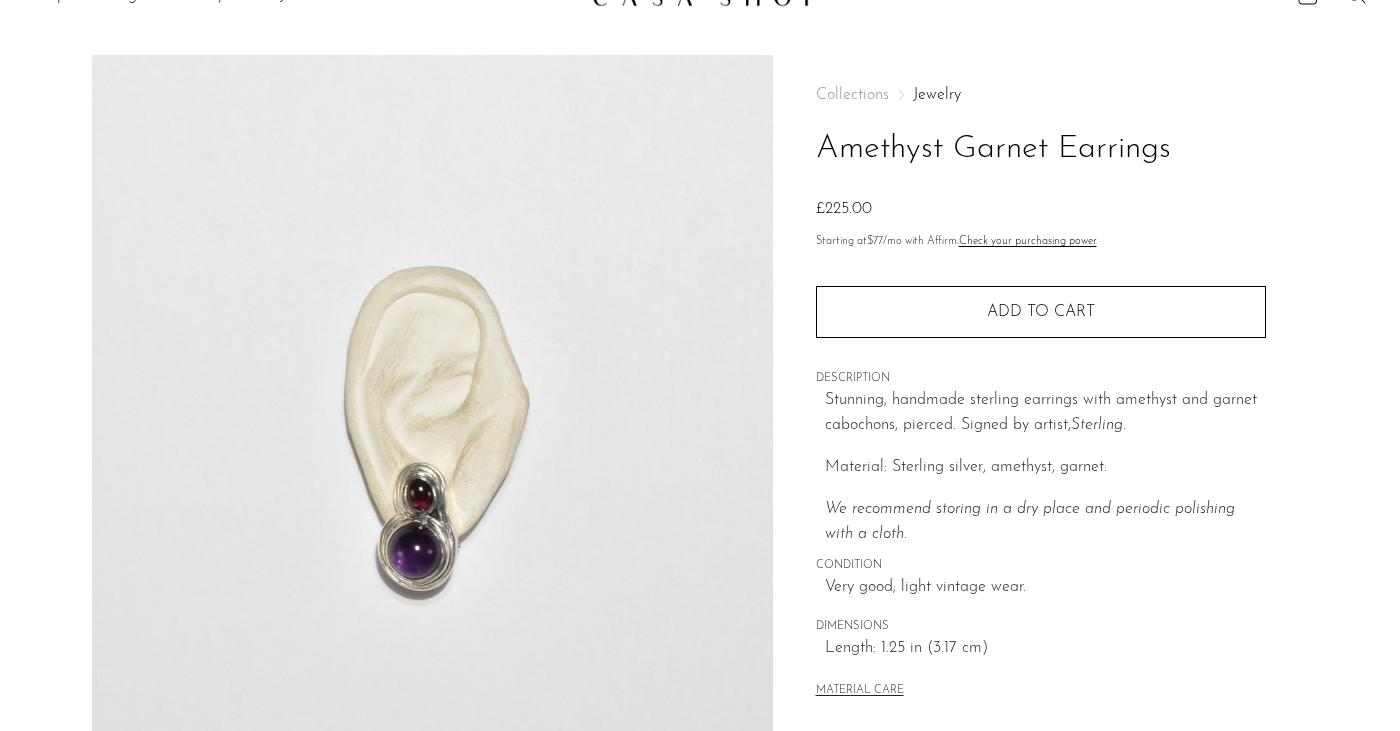 scroll, scrollTop: 31, scrollLeft: 0, axis: vertical 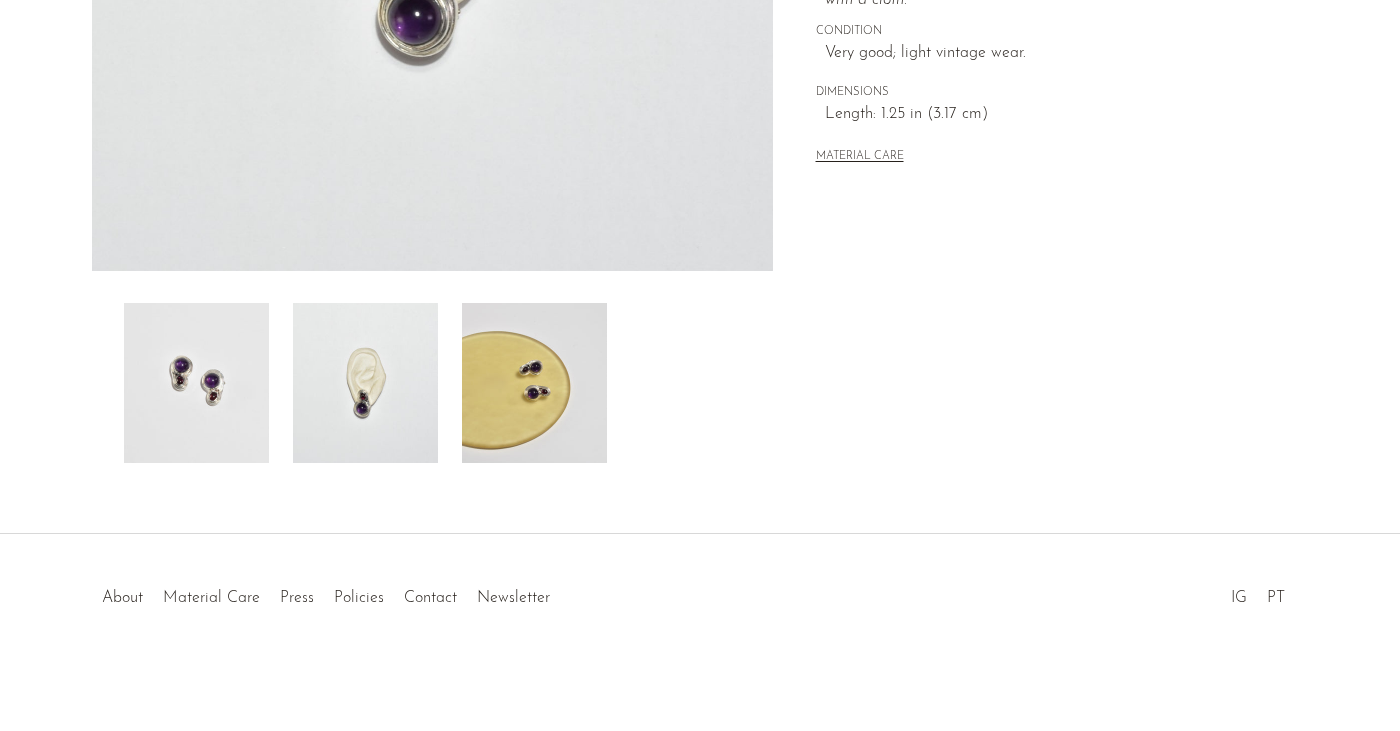 click at bounding box center (365, 383) 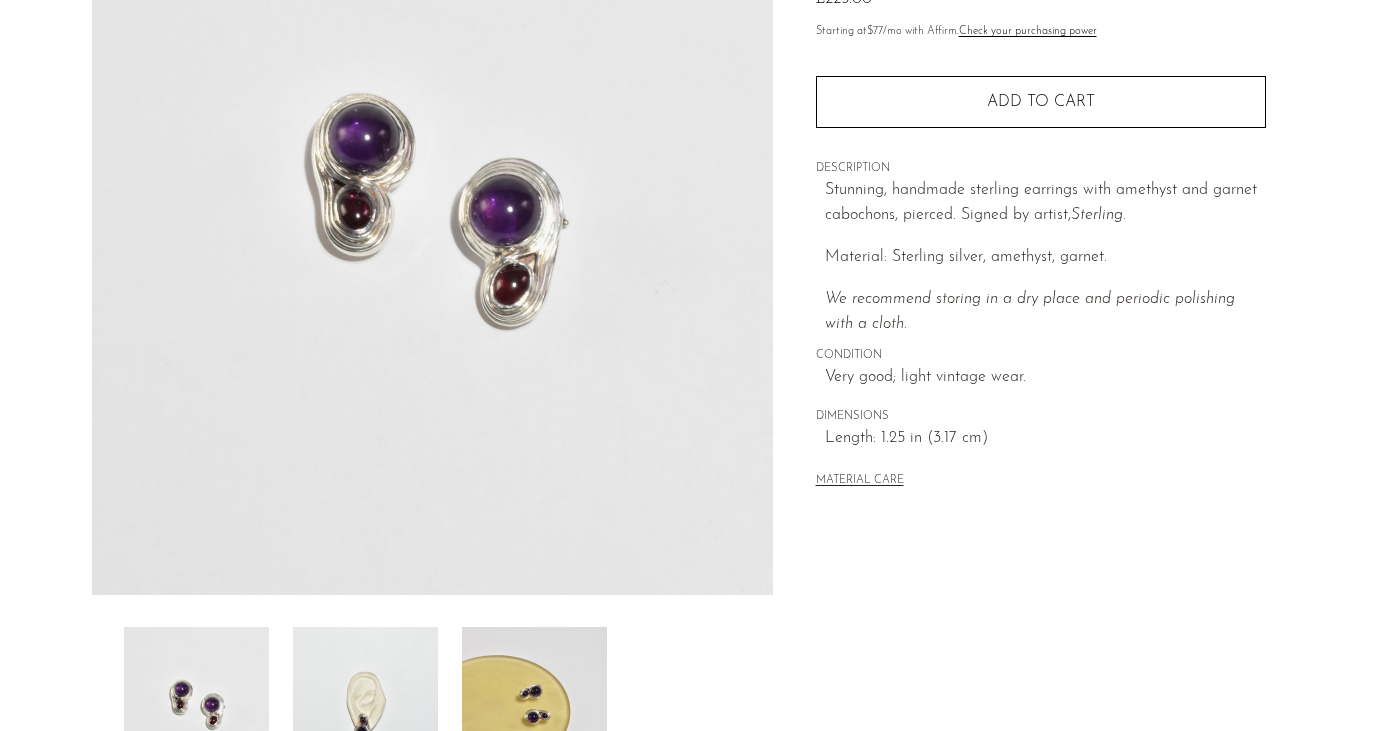 scroll, scrollTop: 175, scrollLeft: 0, axis: vertical 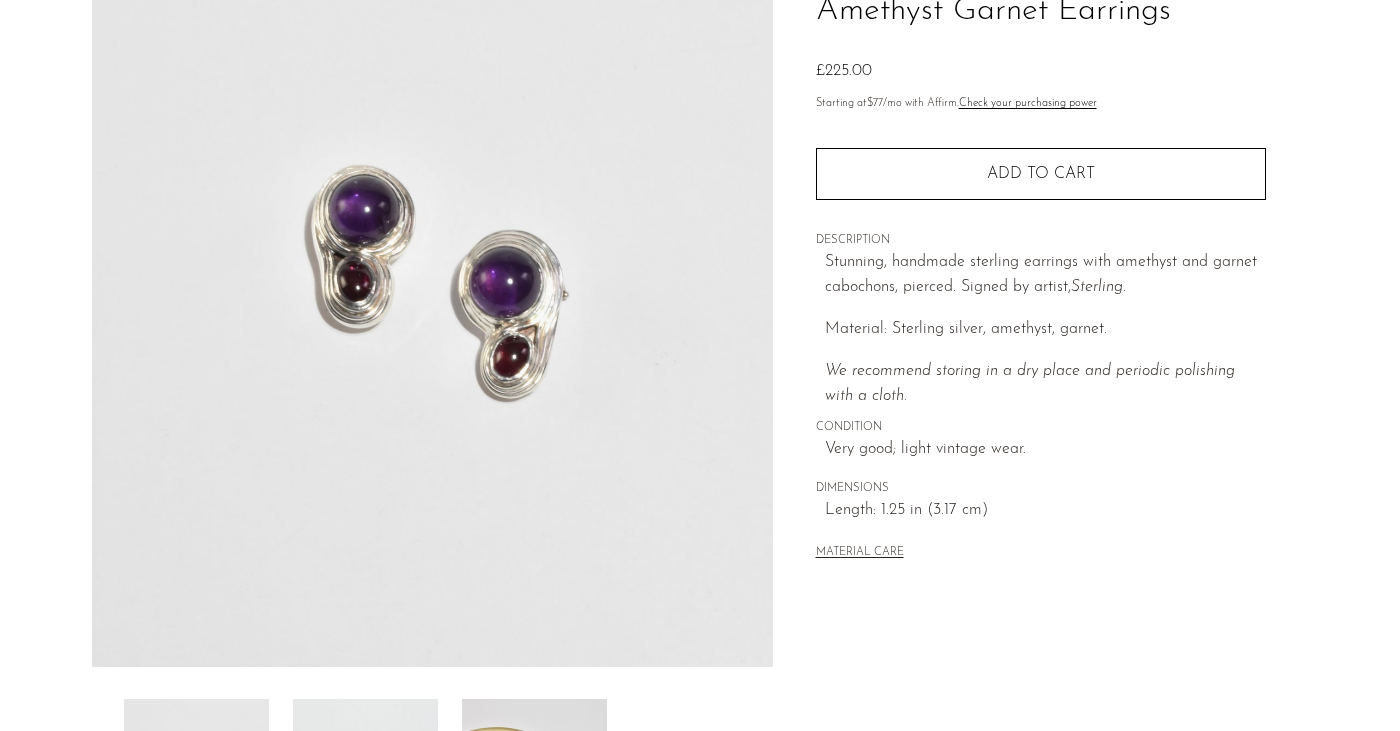 click at bounding box center (432, 292) 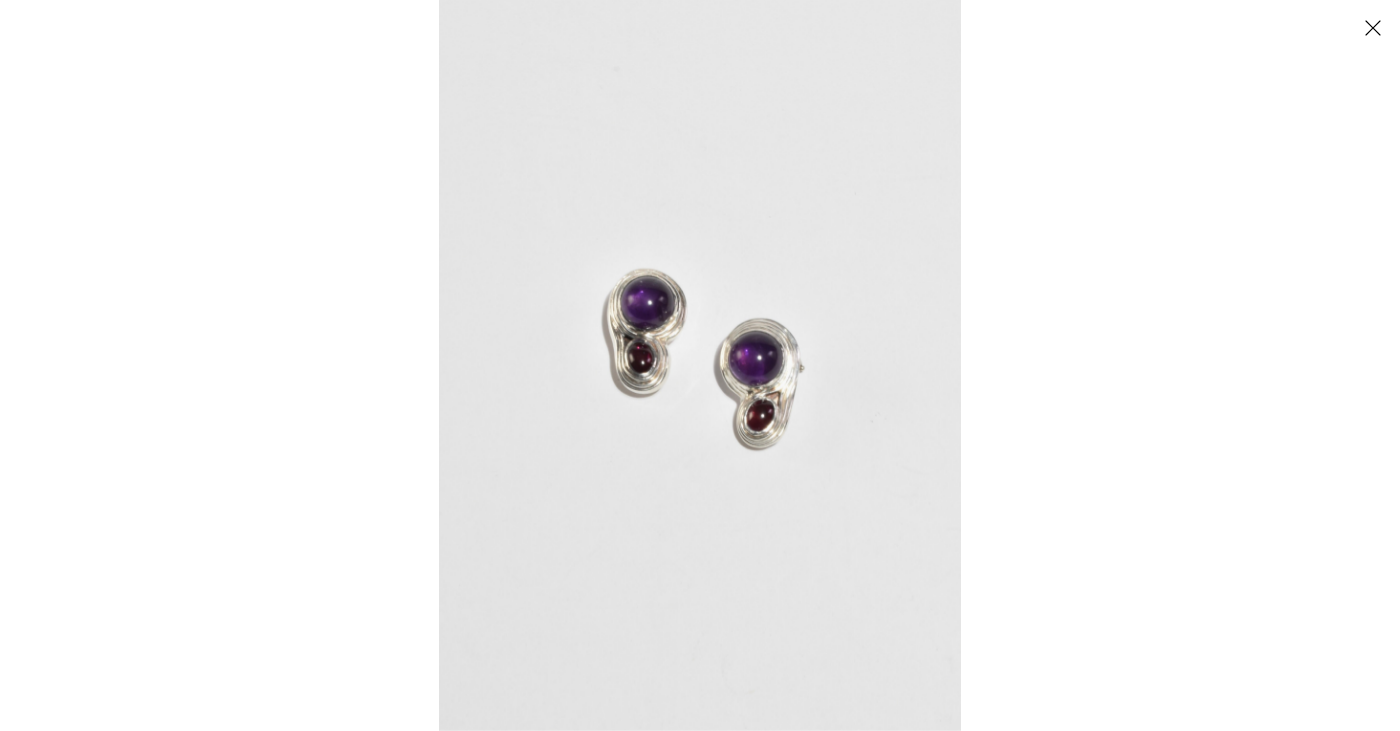 click at bounding box center [700, 365] 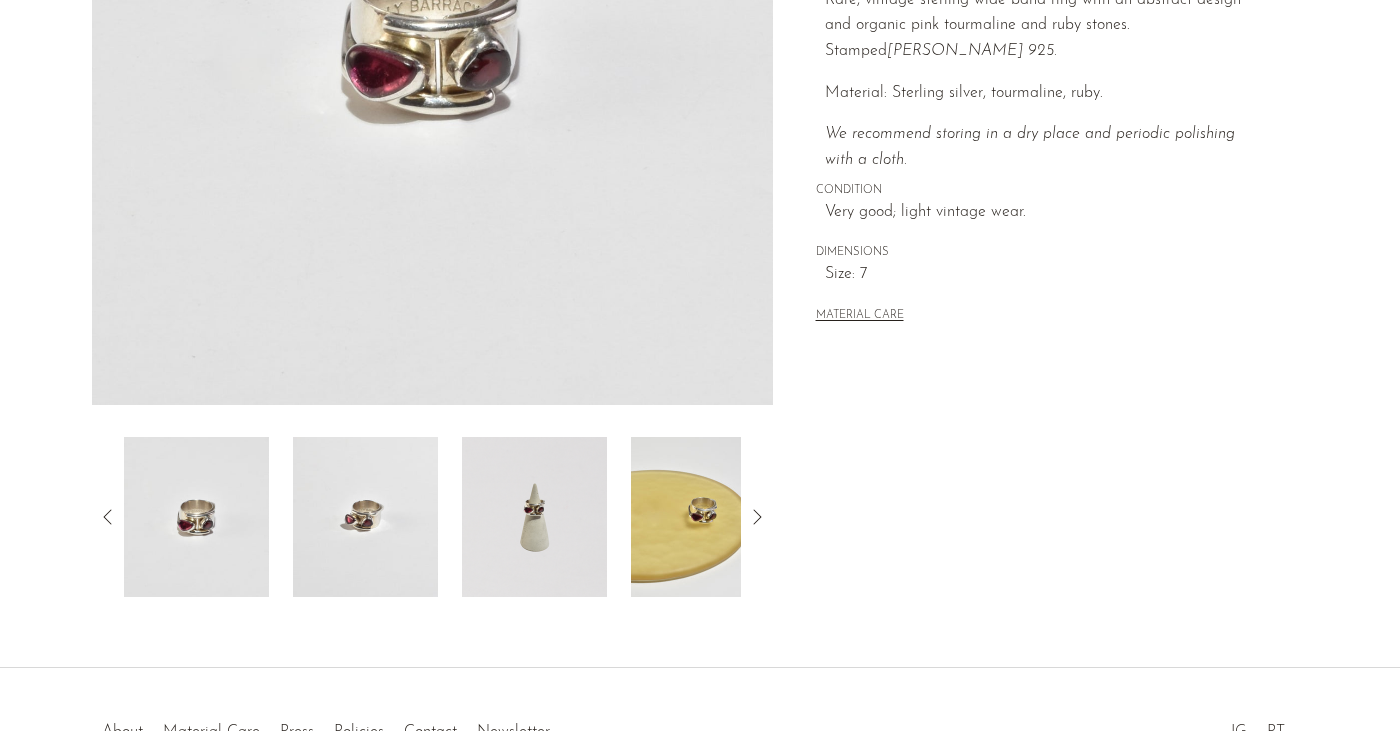 scroll, scrollTop: 163, scrollLeft: 0, axis: vertical 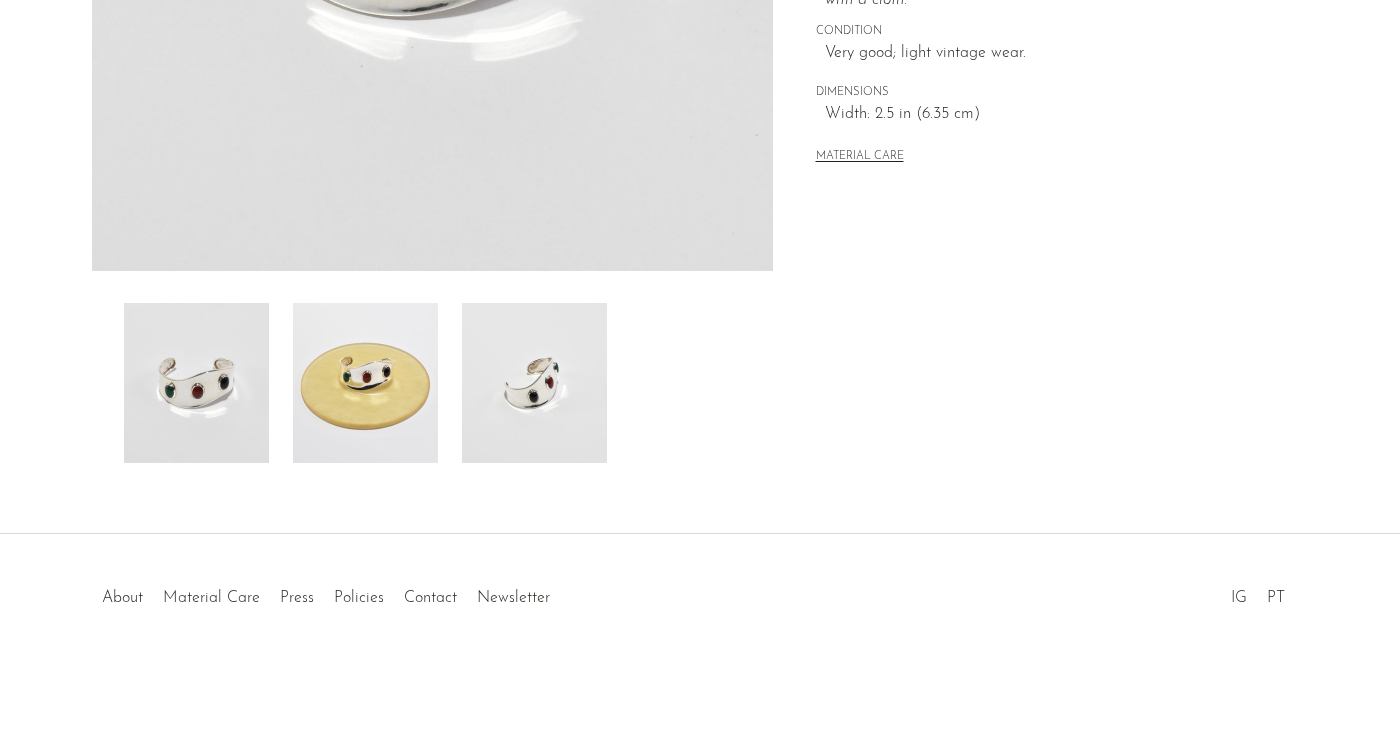 click at bounding box center [365, 383] 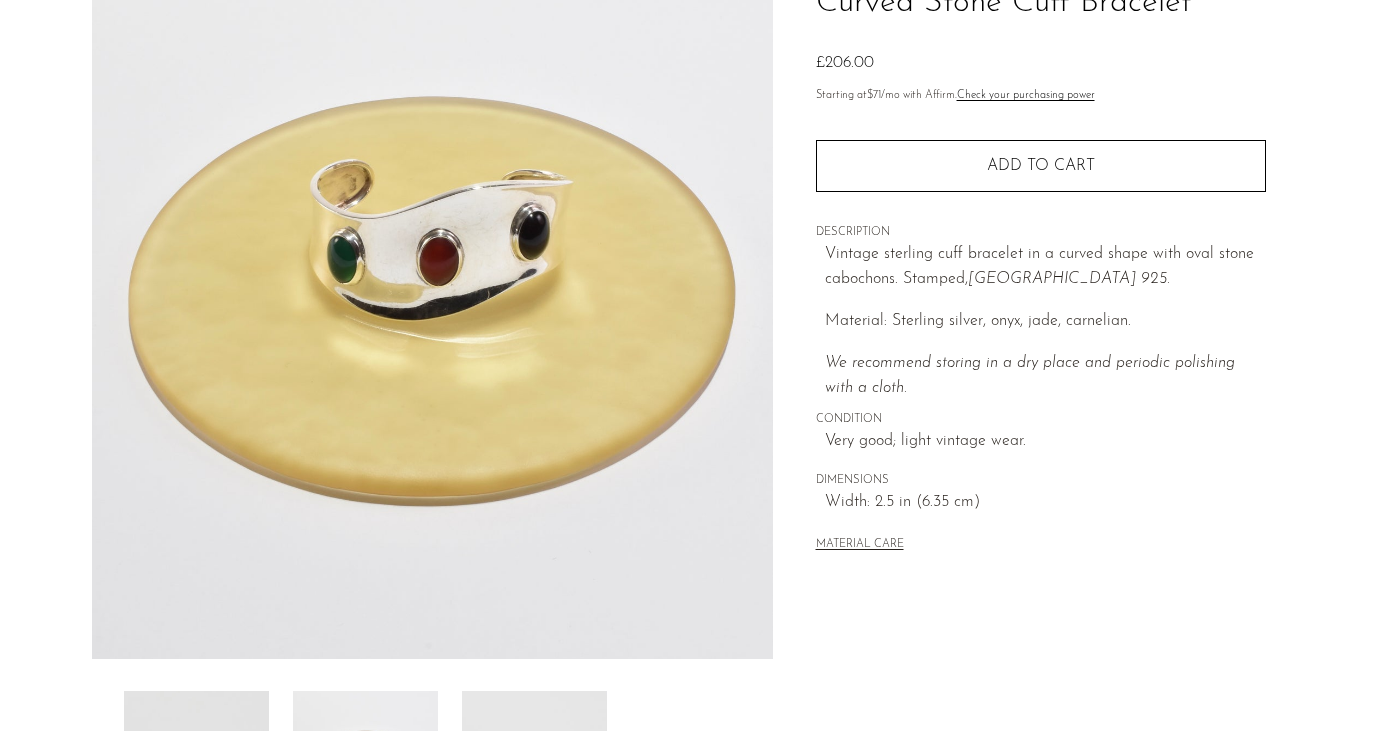 scroll, scrollTop: 269, scrollLeft: 0, axis: vertical 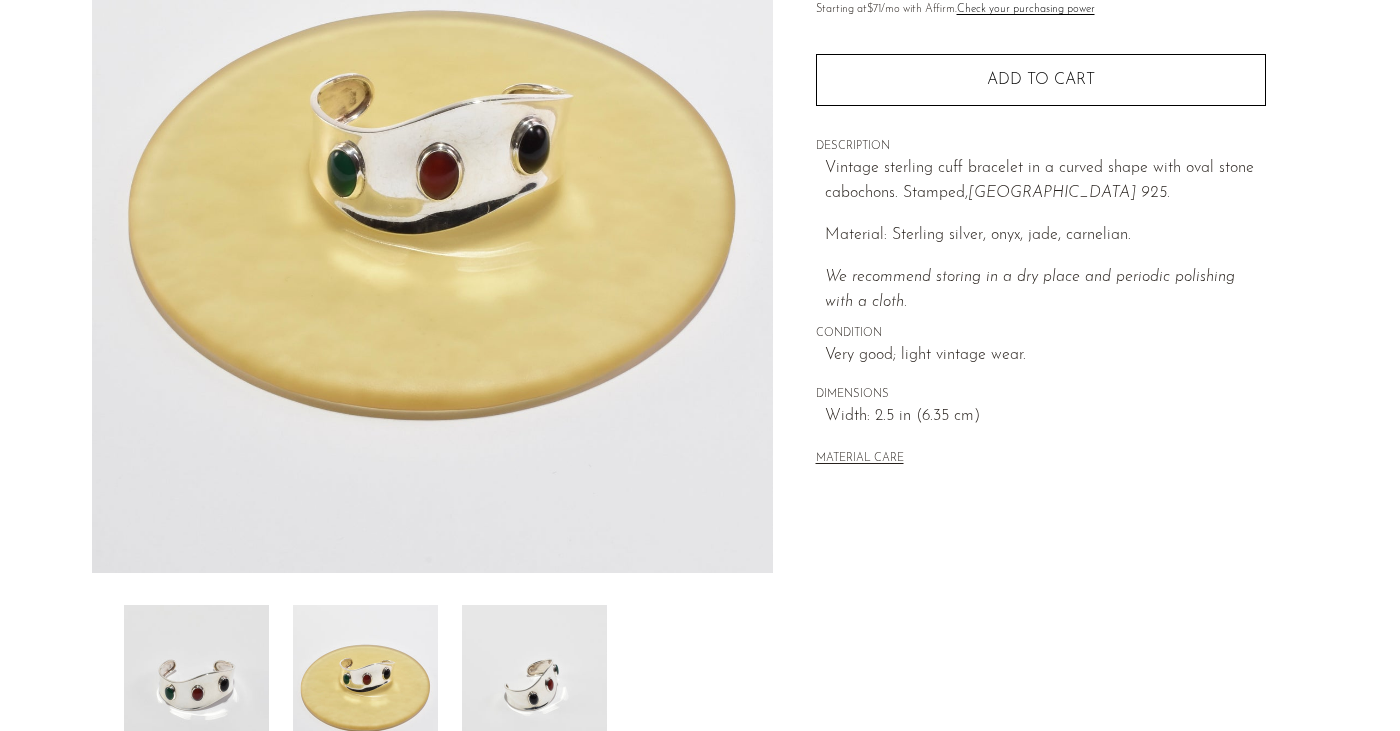 click at bounding box center [534, 685] 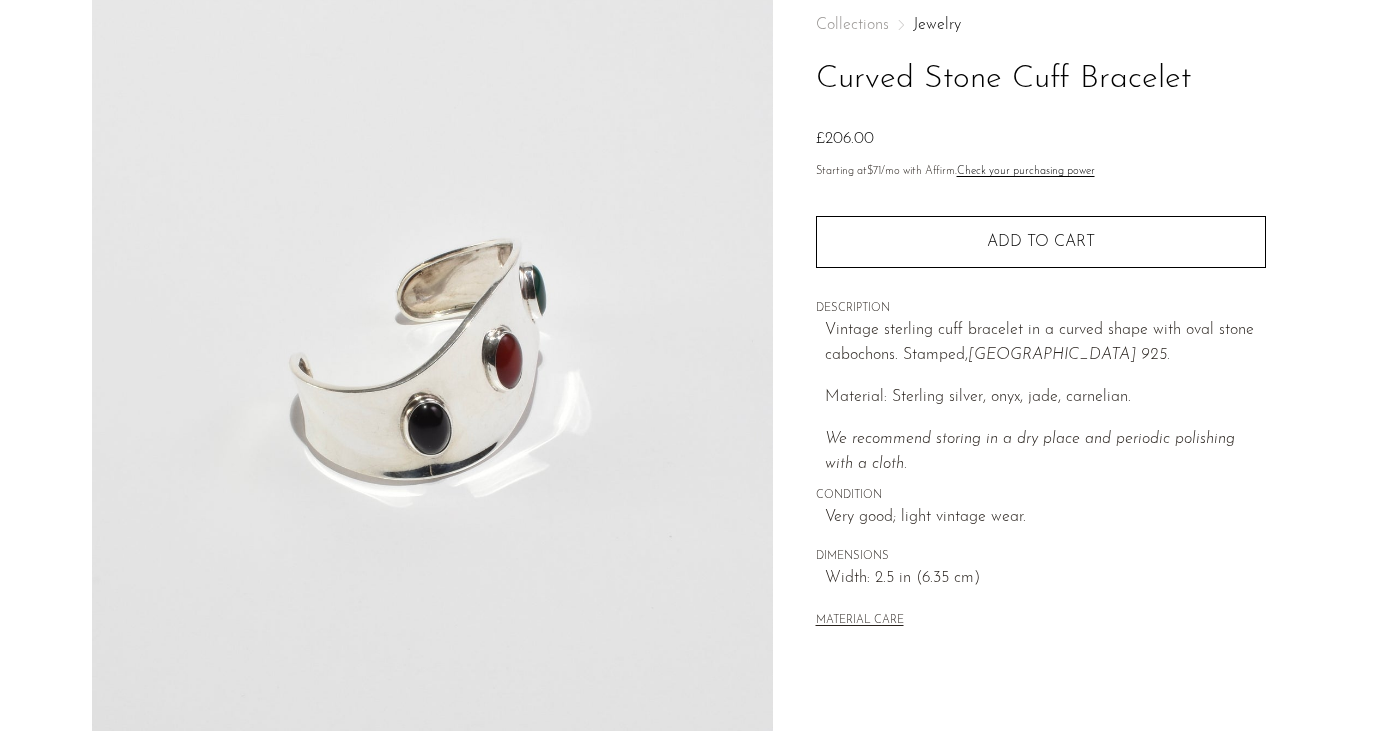 scroll, scrollTop: 86, scrollLeft: 0, axis: vertical 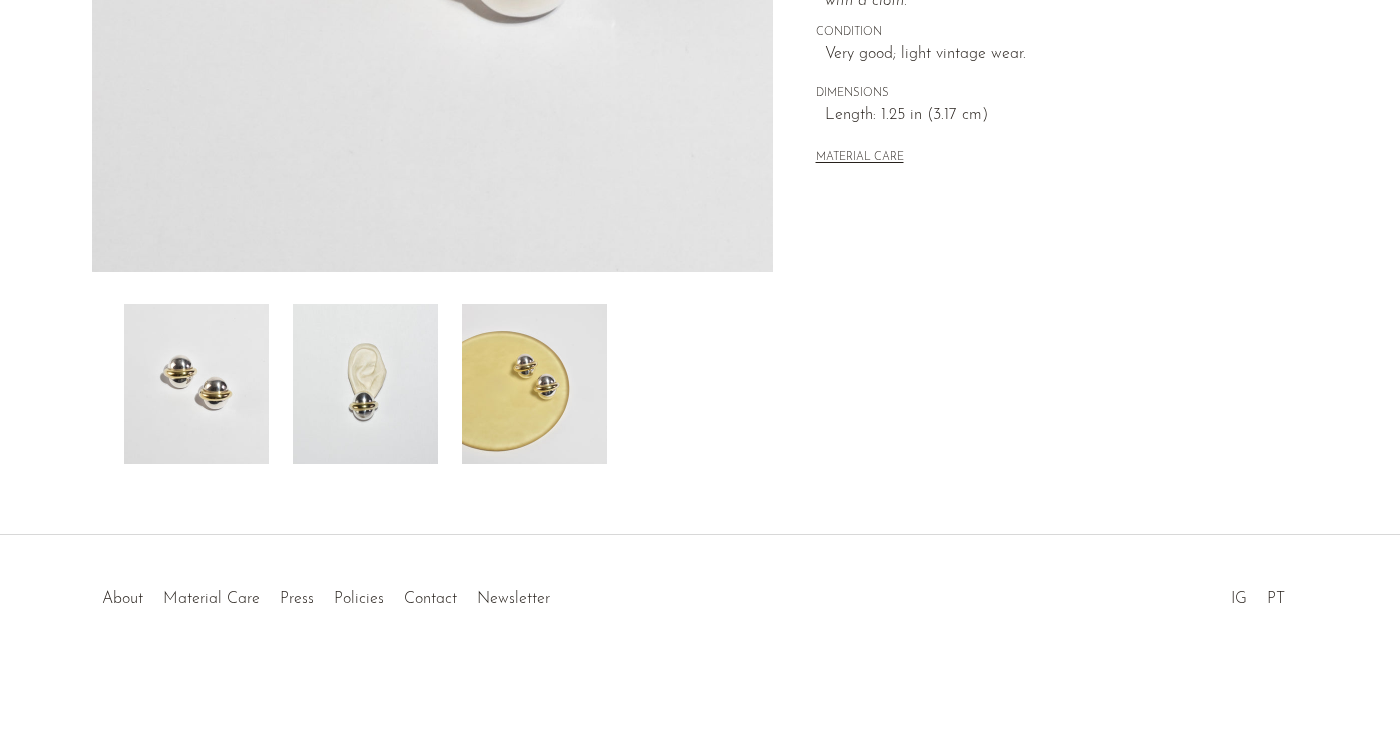 click at bounding box center [365, 384] 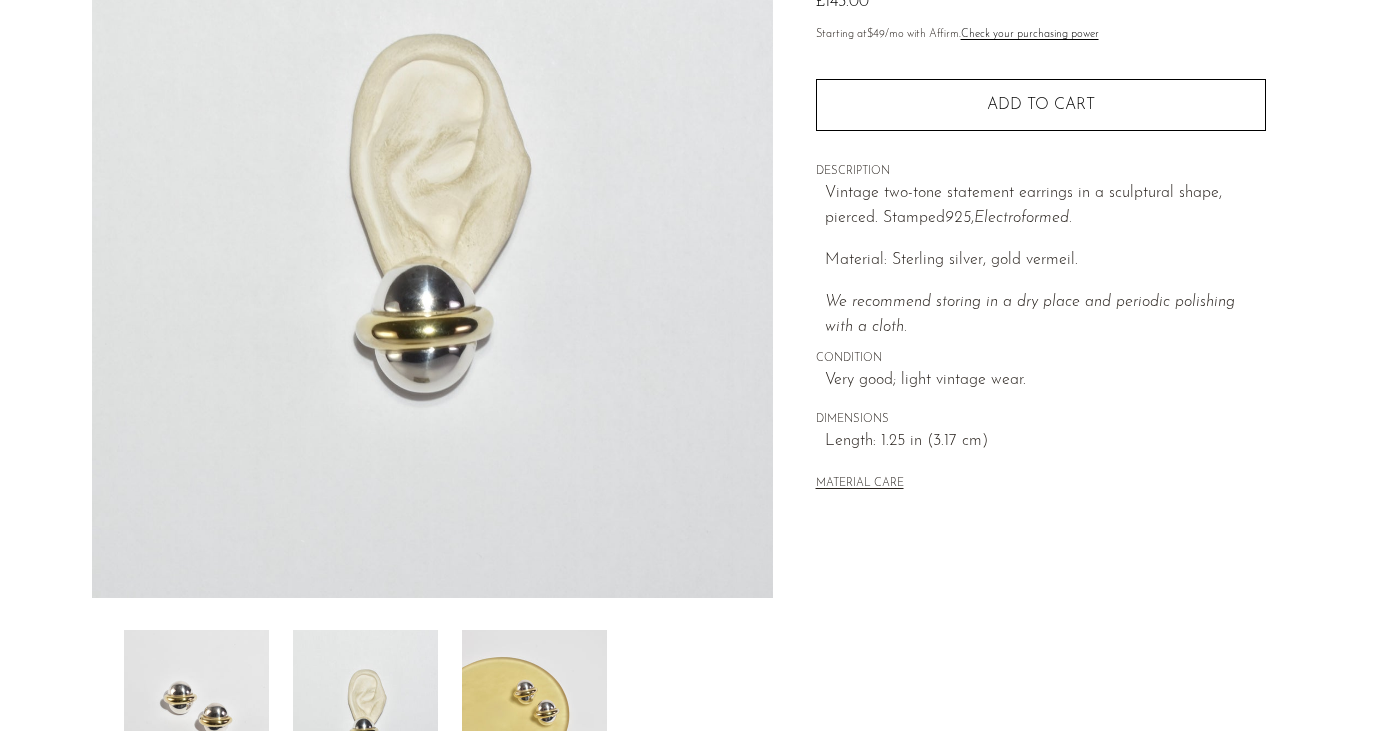 scroll, scrollTop: 206, scrollLeft: 0, axis: vertical 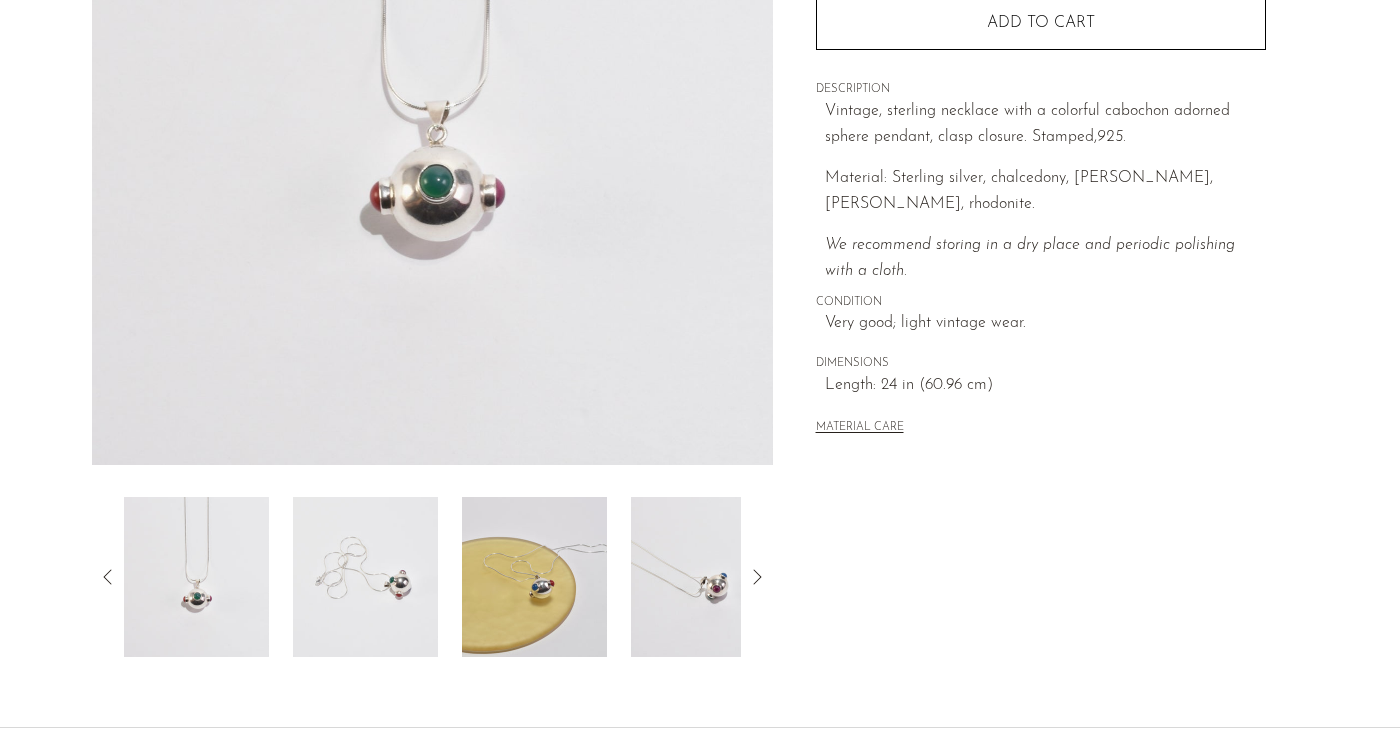 click at bounding box center (365, 577) 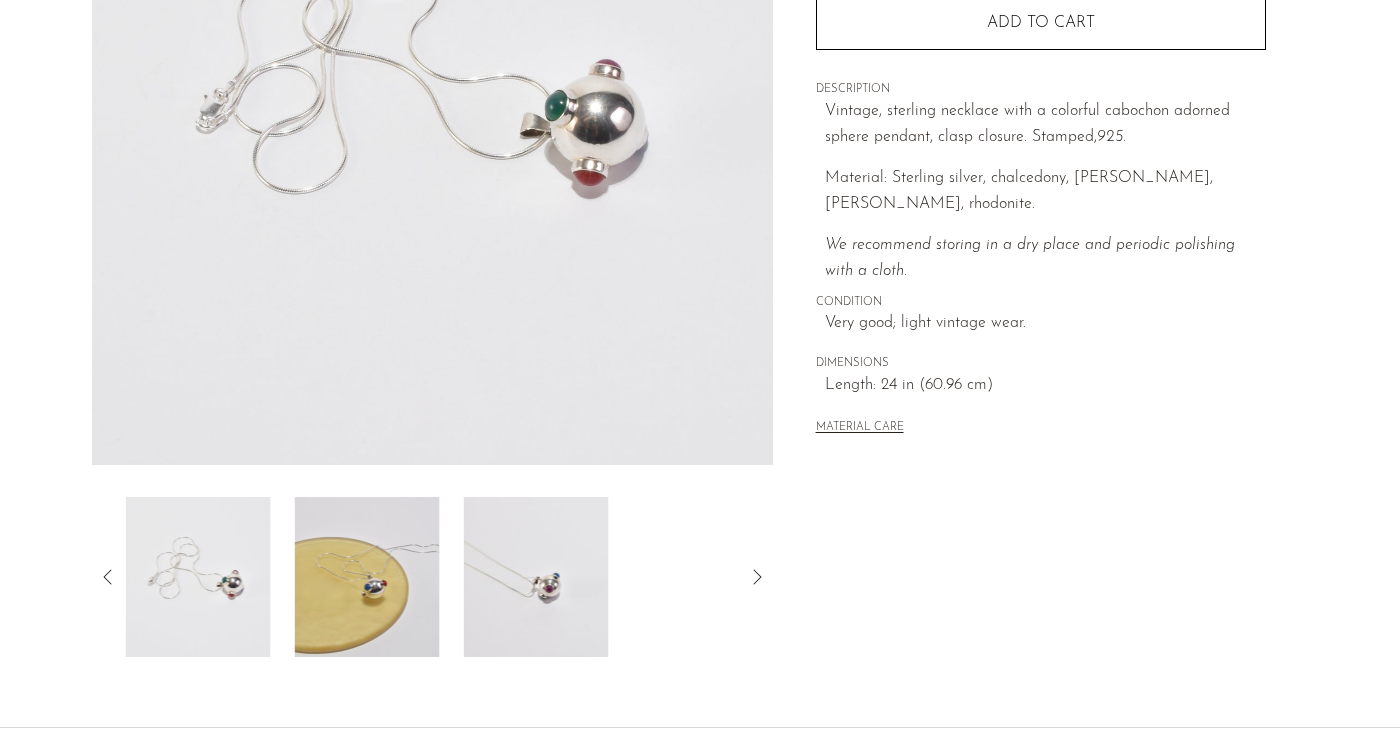 click at bounding box center [367, 577] 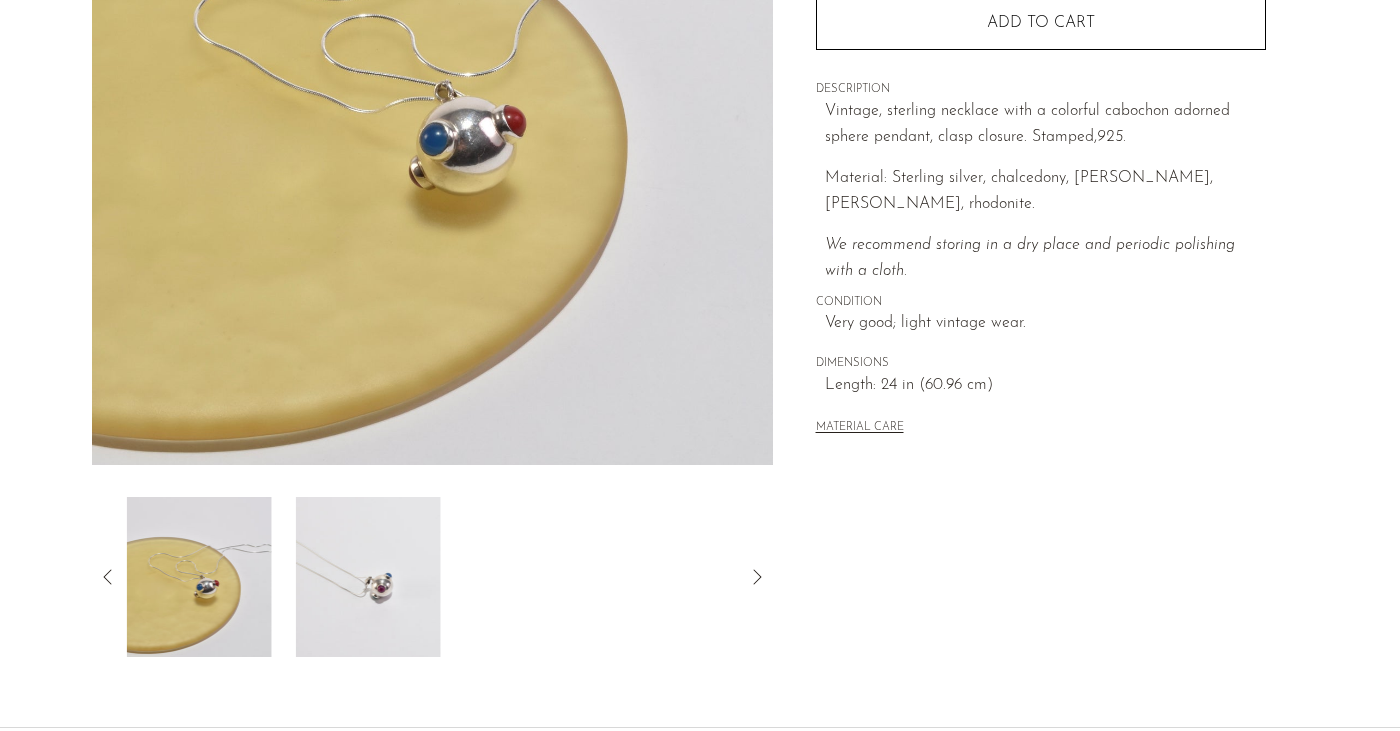 click at bounding box center (368, 577) 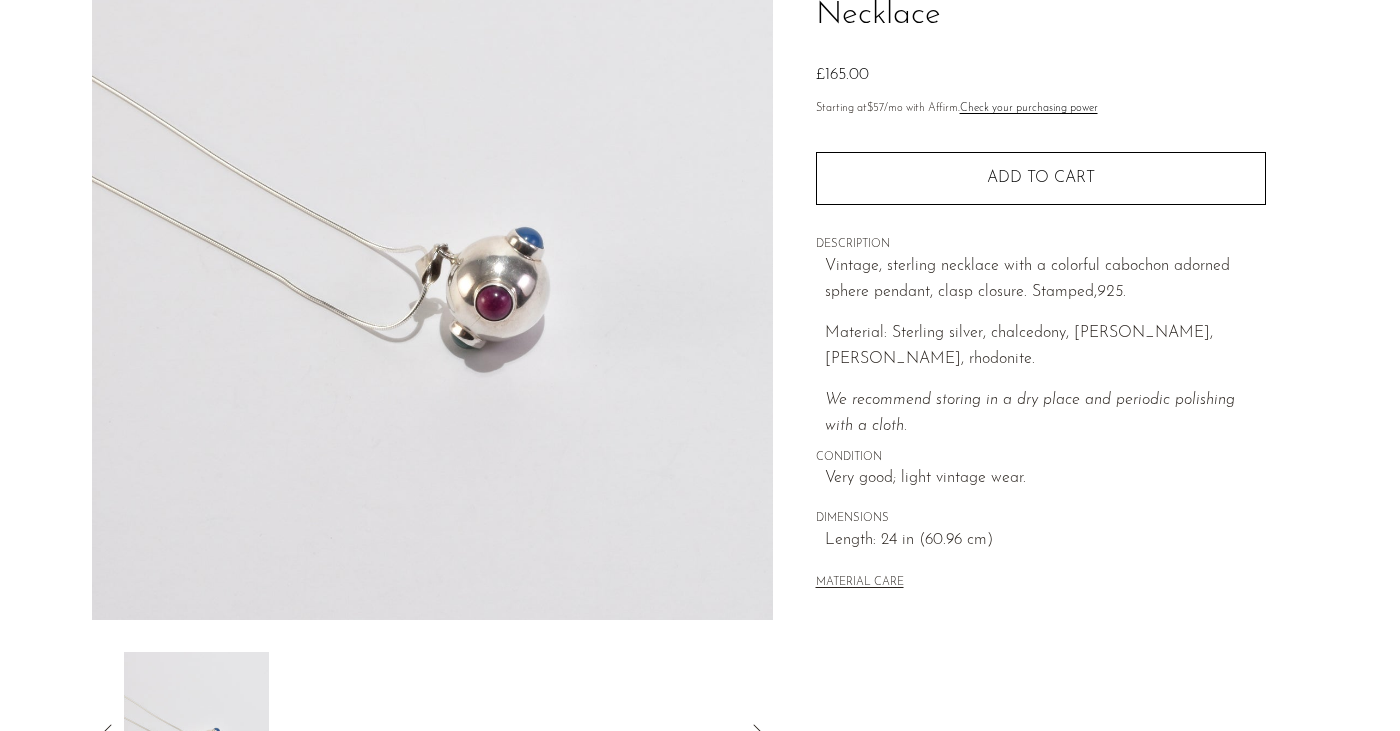 scroll, scrollTop: 52, scrollLeft: 0, axis: vertical 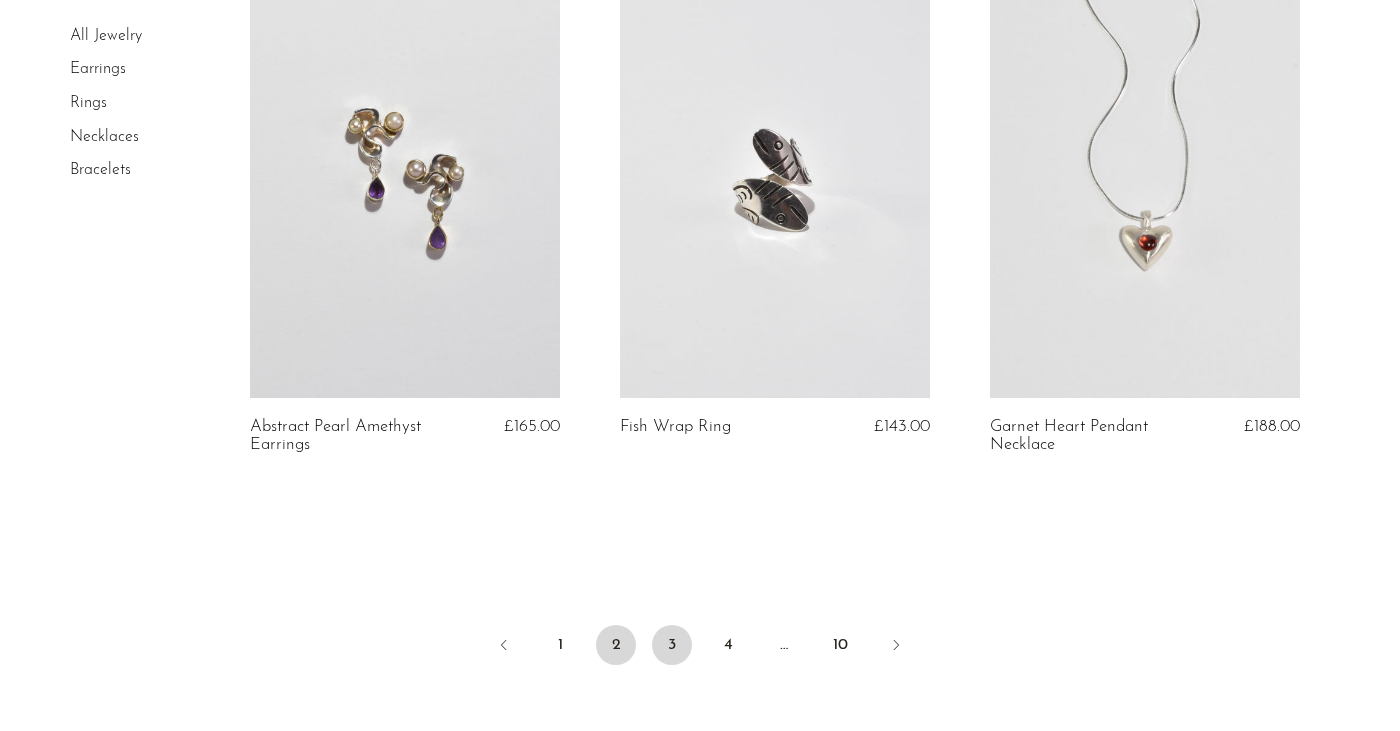 click on "3" at bounding box center [672, 645] 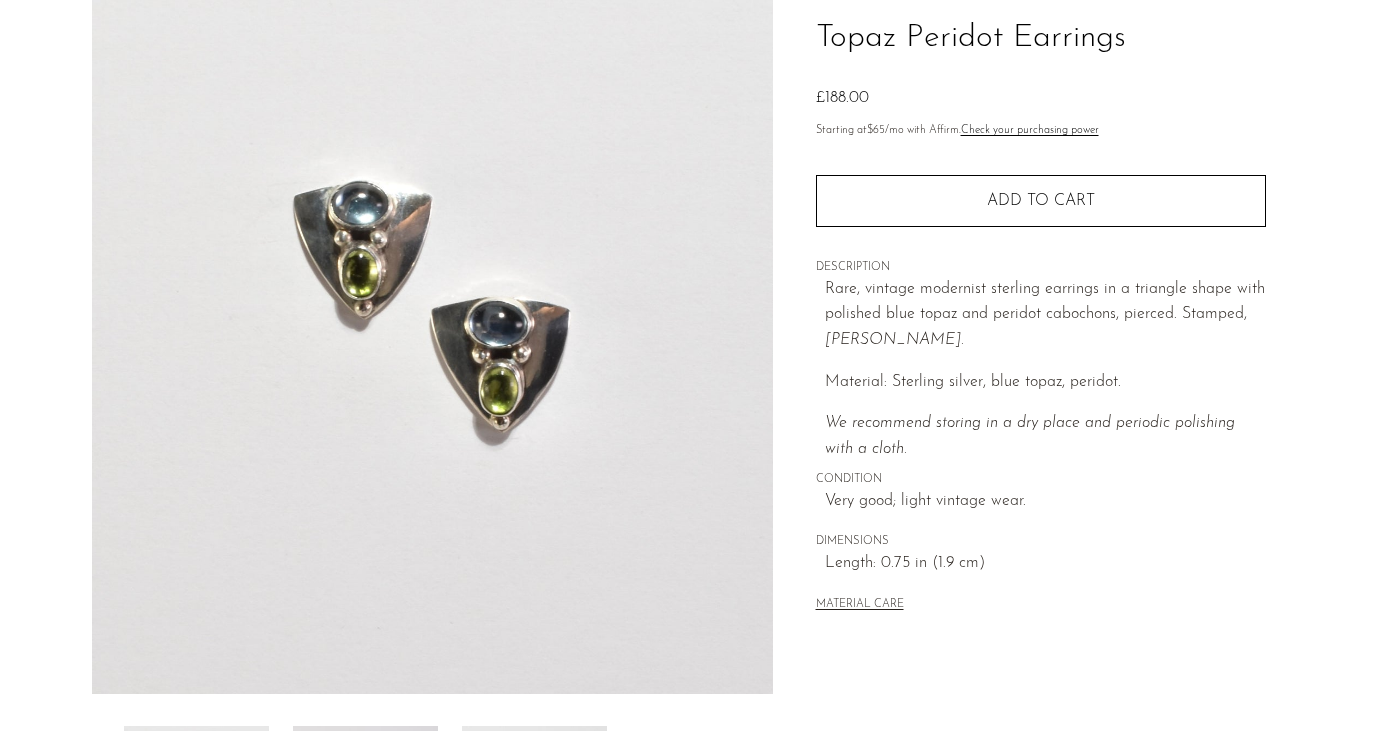 scroll, scrollTop: 571, scrollLeft: 0, axis: vertical 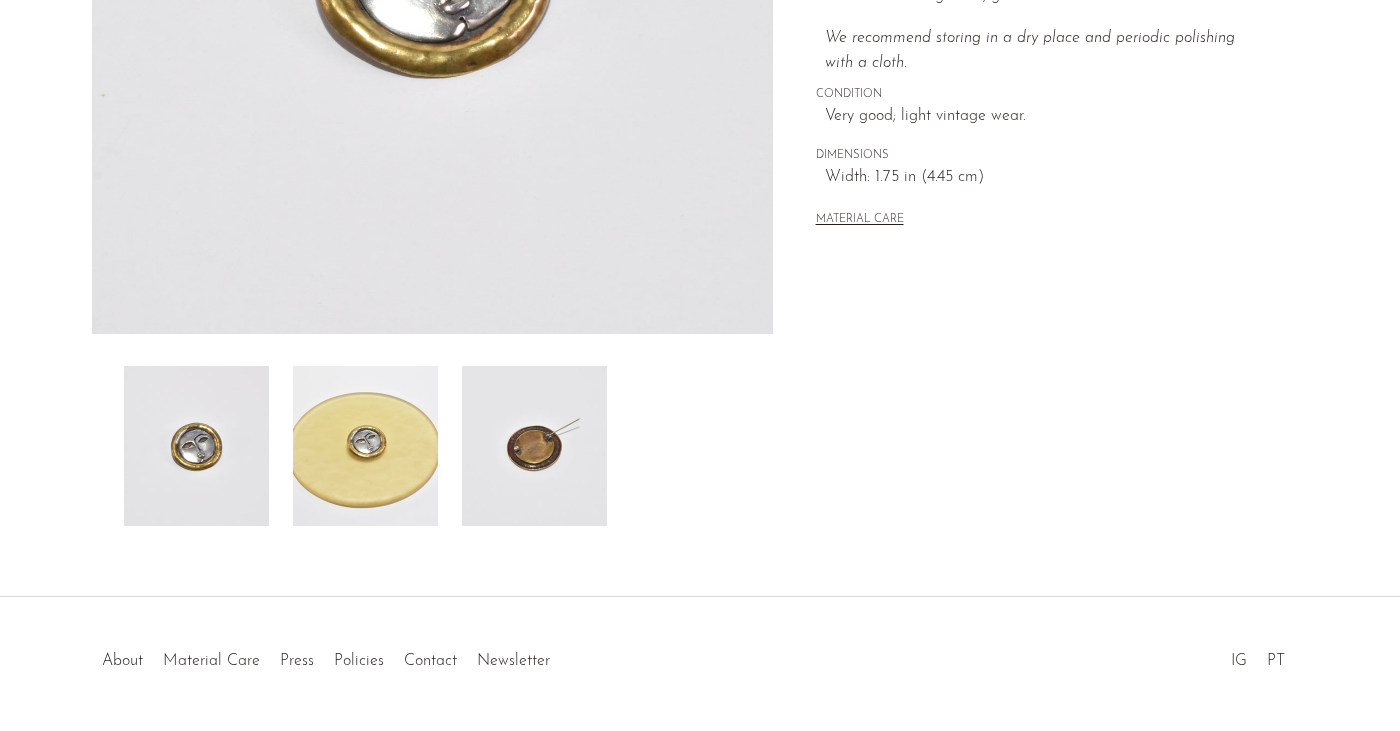 click at bounding box center (534, 446) 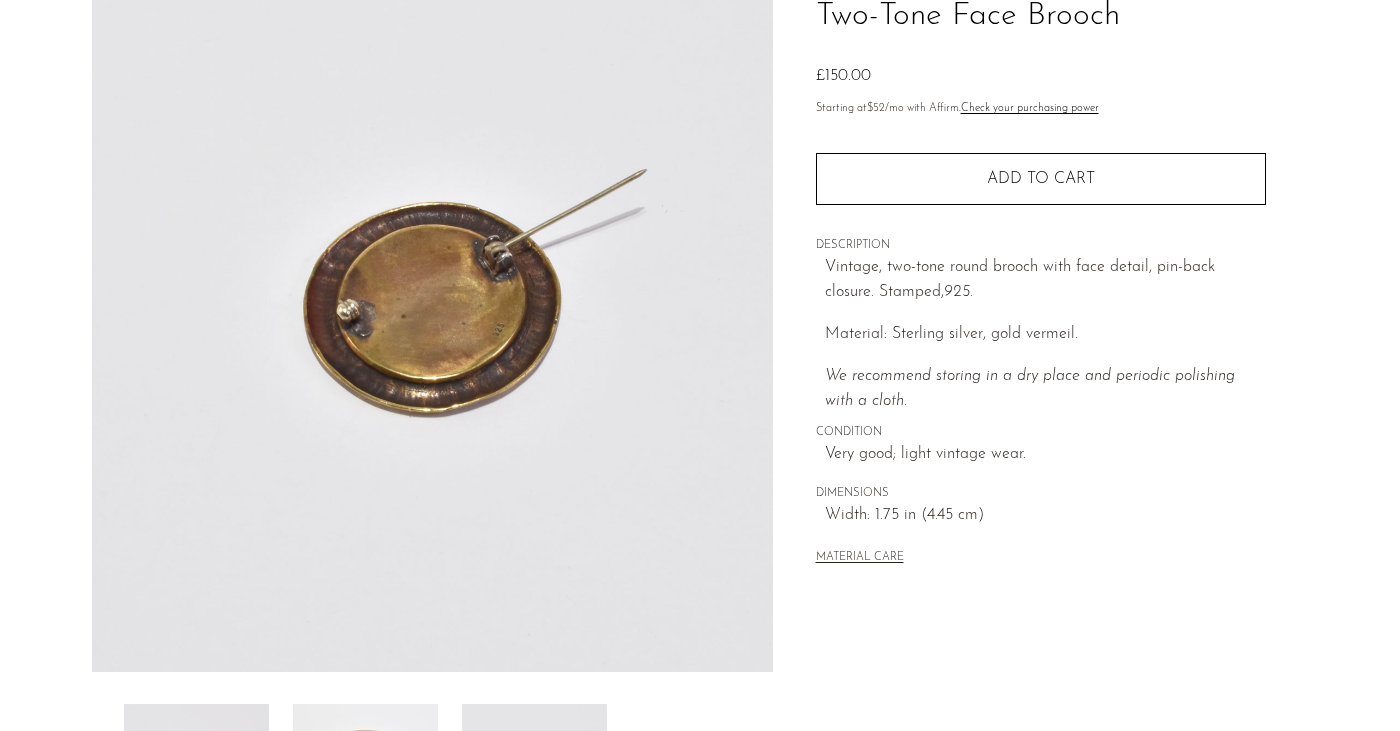 scroll, scrollTop: 571, scrollLeft: 0, axis: vertical 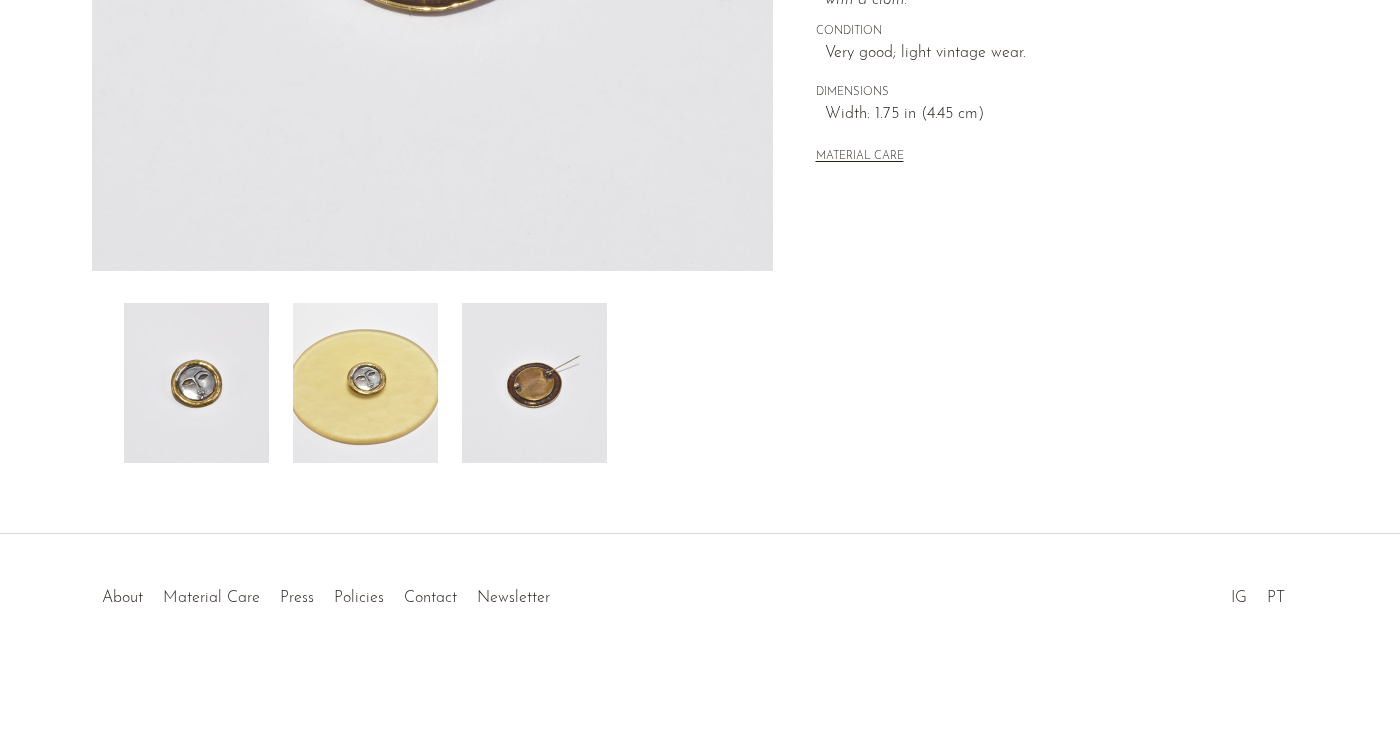click at bounding box center [365, 383] 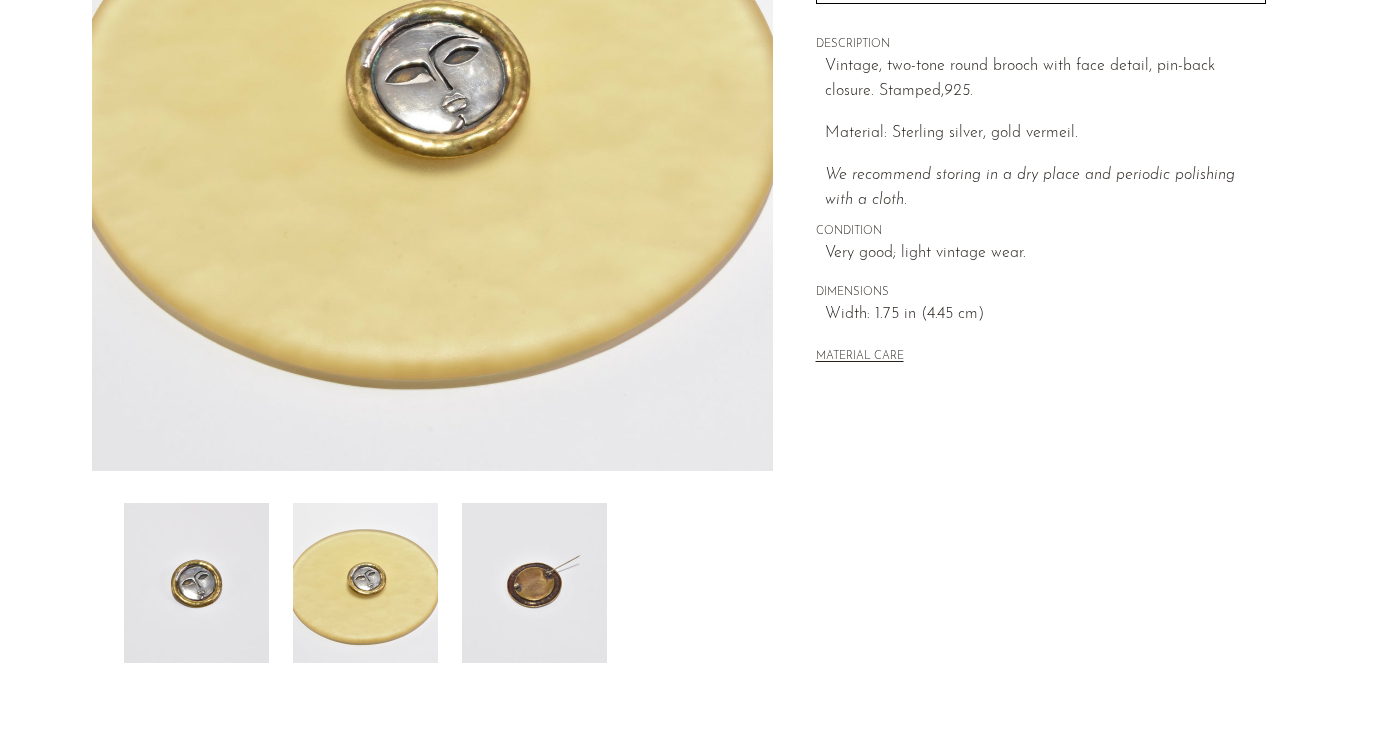 scroll, scrollTop: 161, scrollLeft: 0, axis: vertical 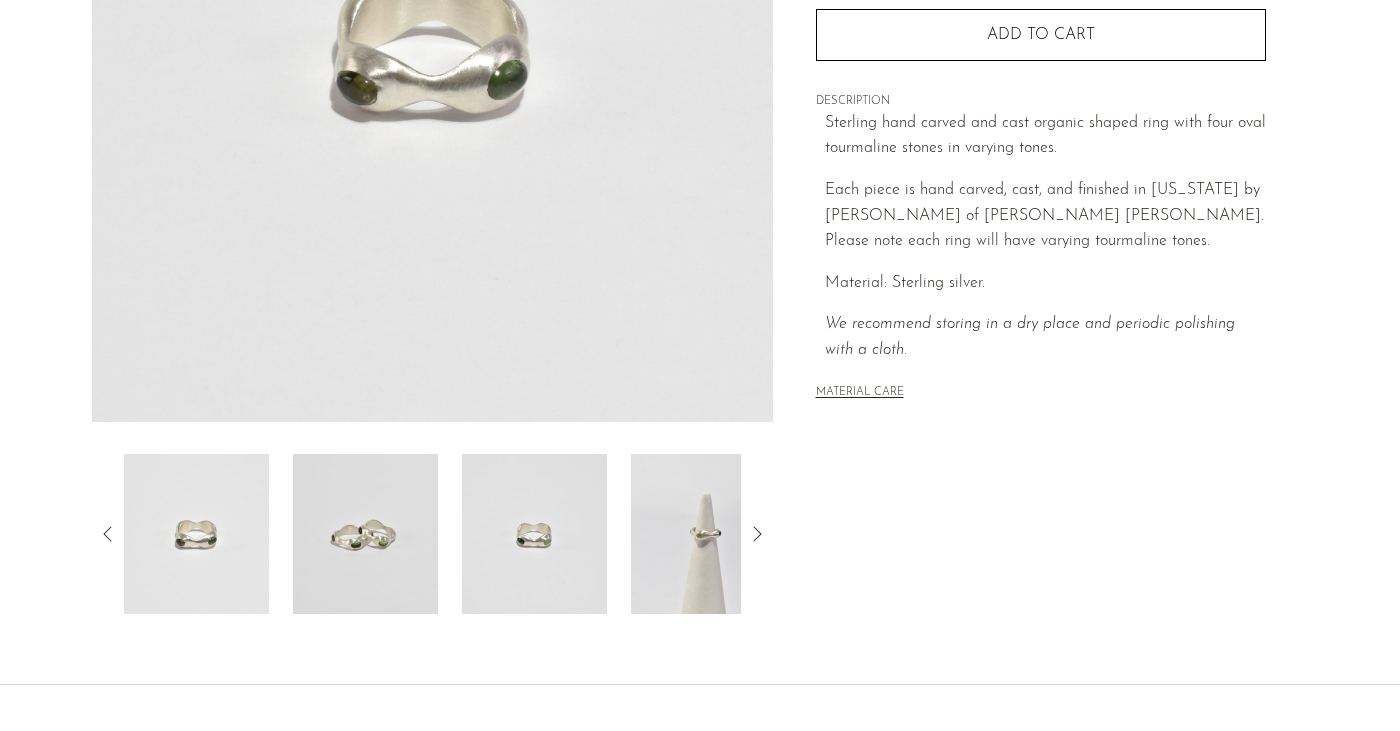 click at bounding box center (365, 534) 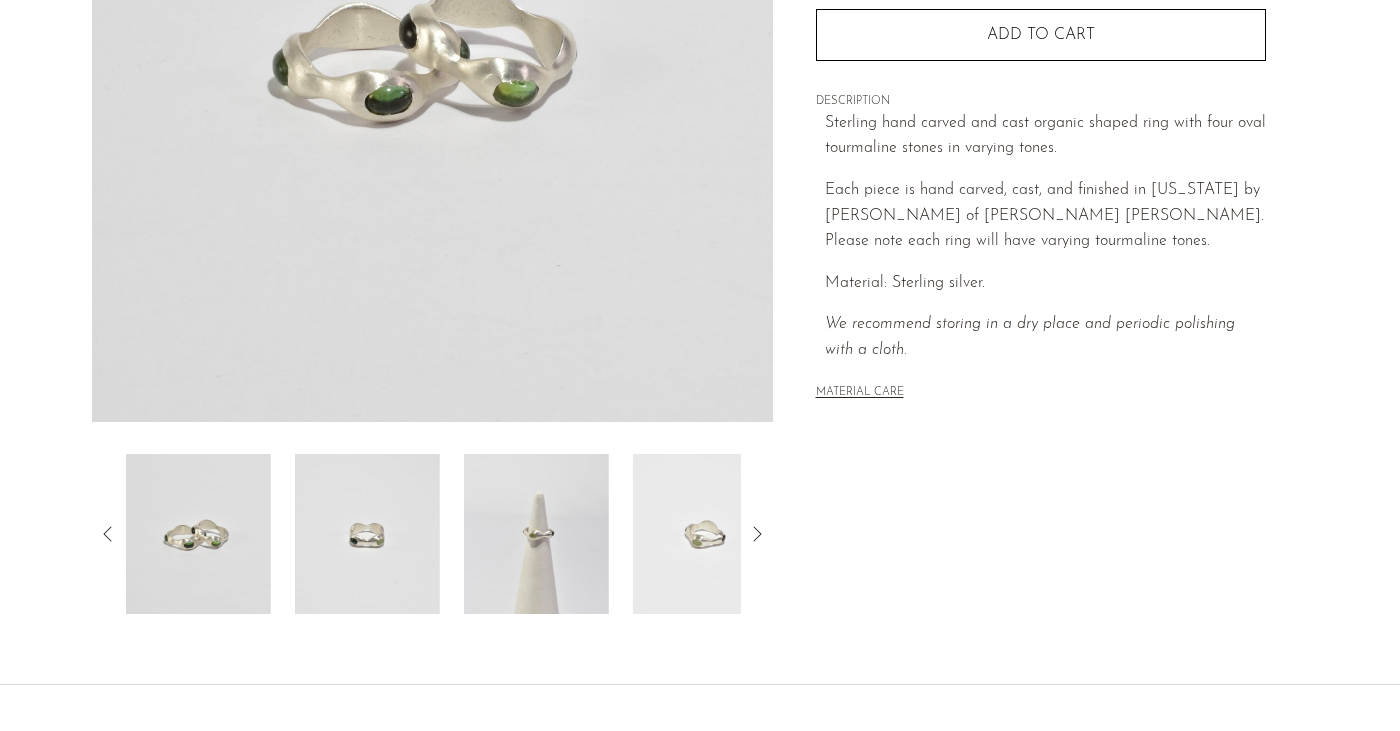 scroll, scrollTop: 338, scrollLeft: 0, axis: vertical 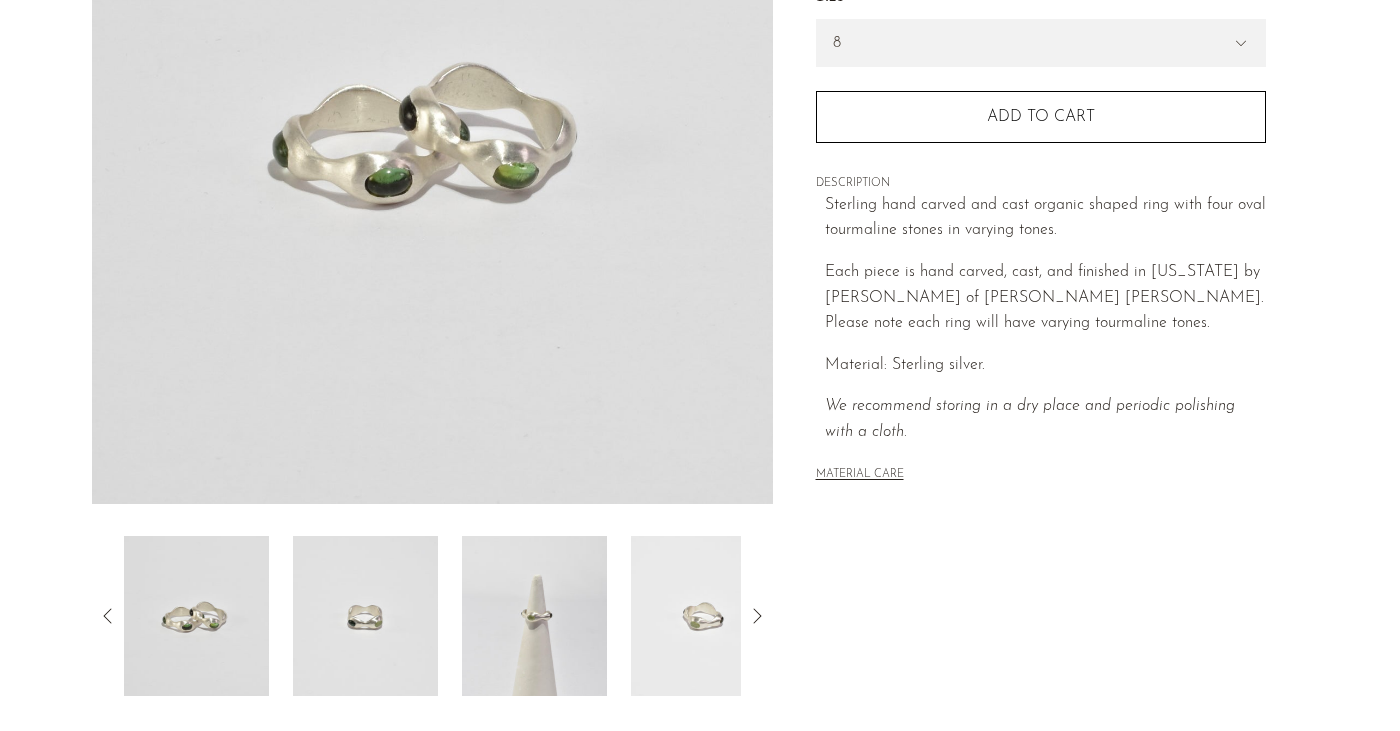 click at bounding box center (365, 616) 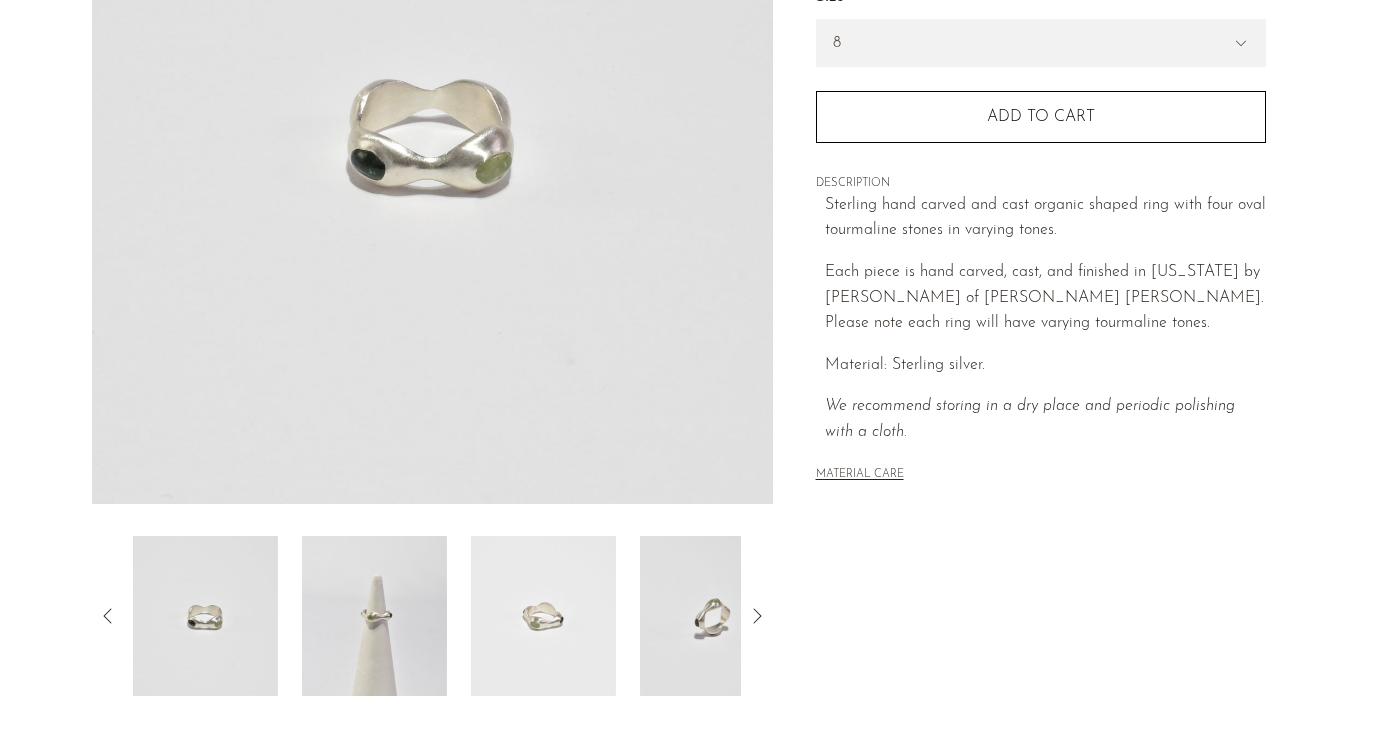 click at bounding box center [374, 616] 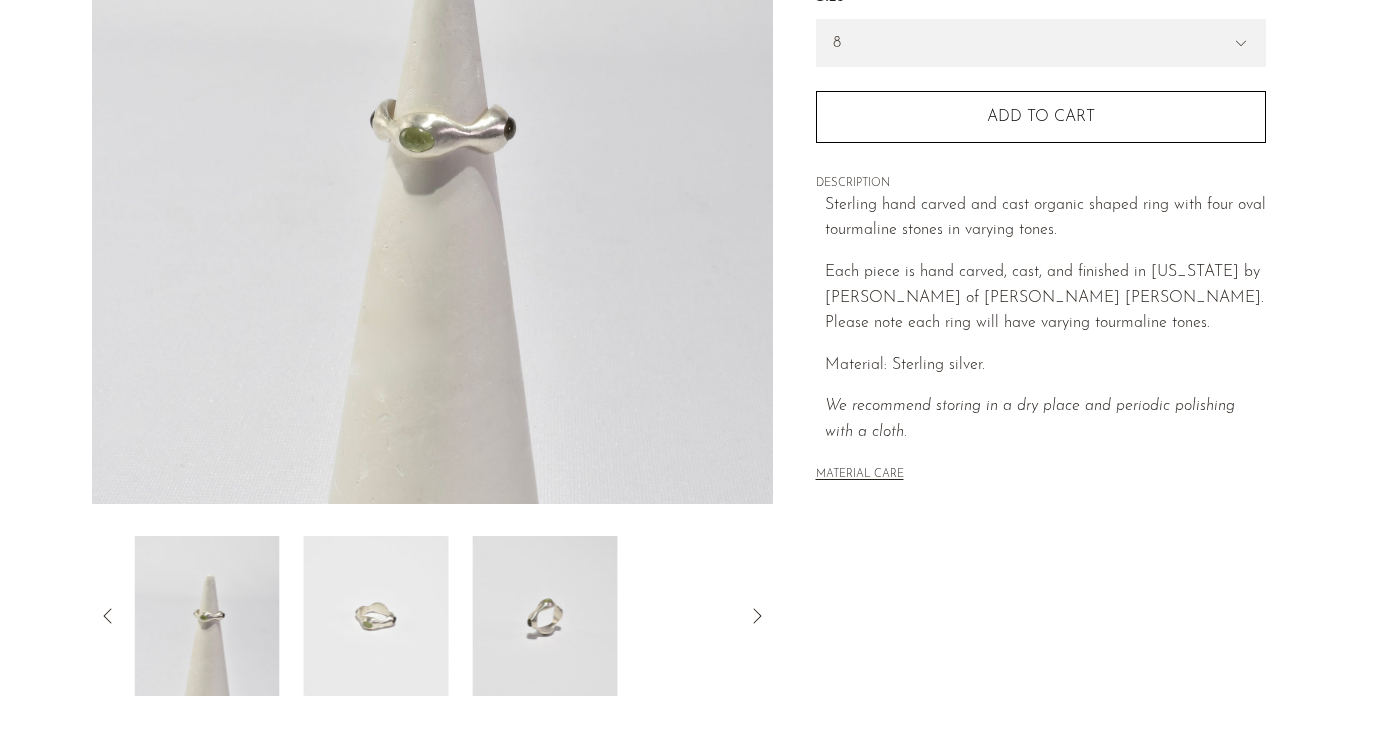 click at bounding box center (376, 616) 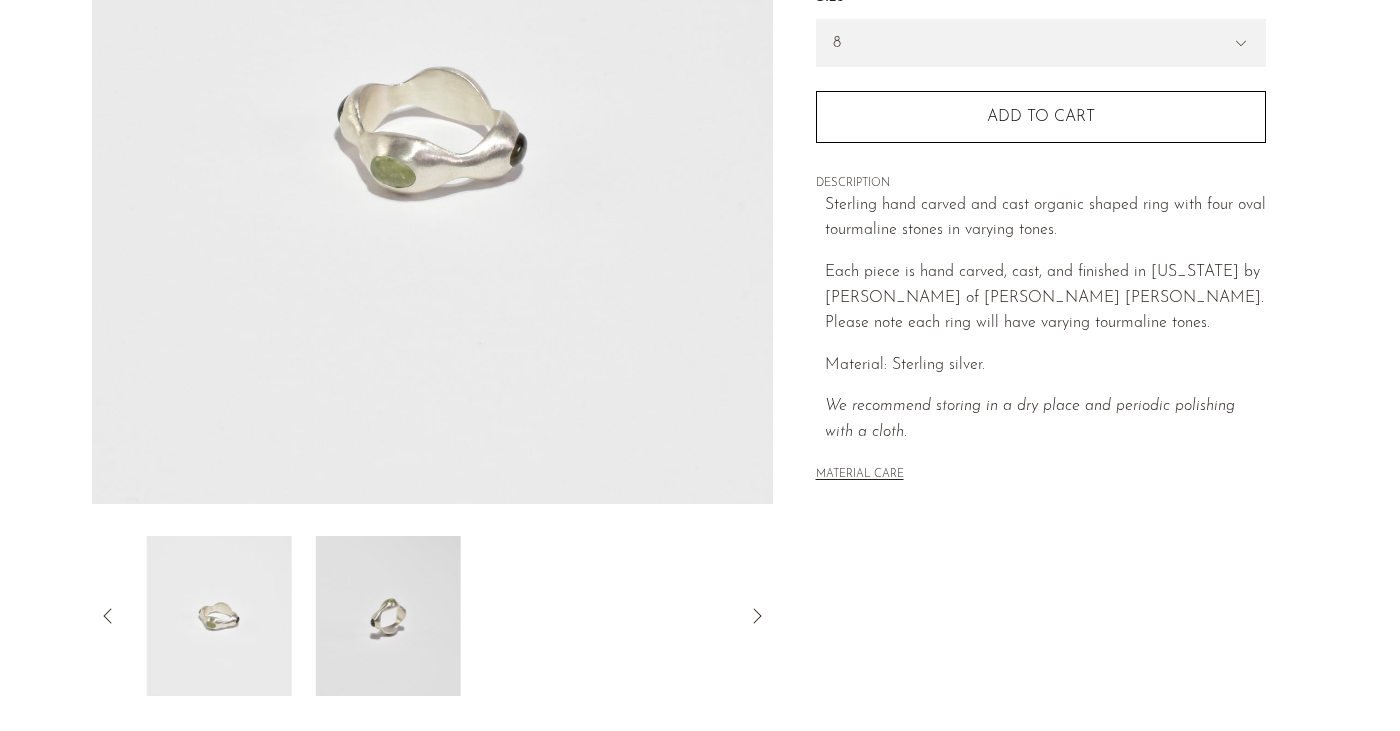 click at bounding box center (388, 616) 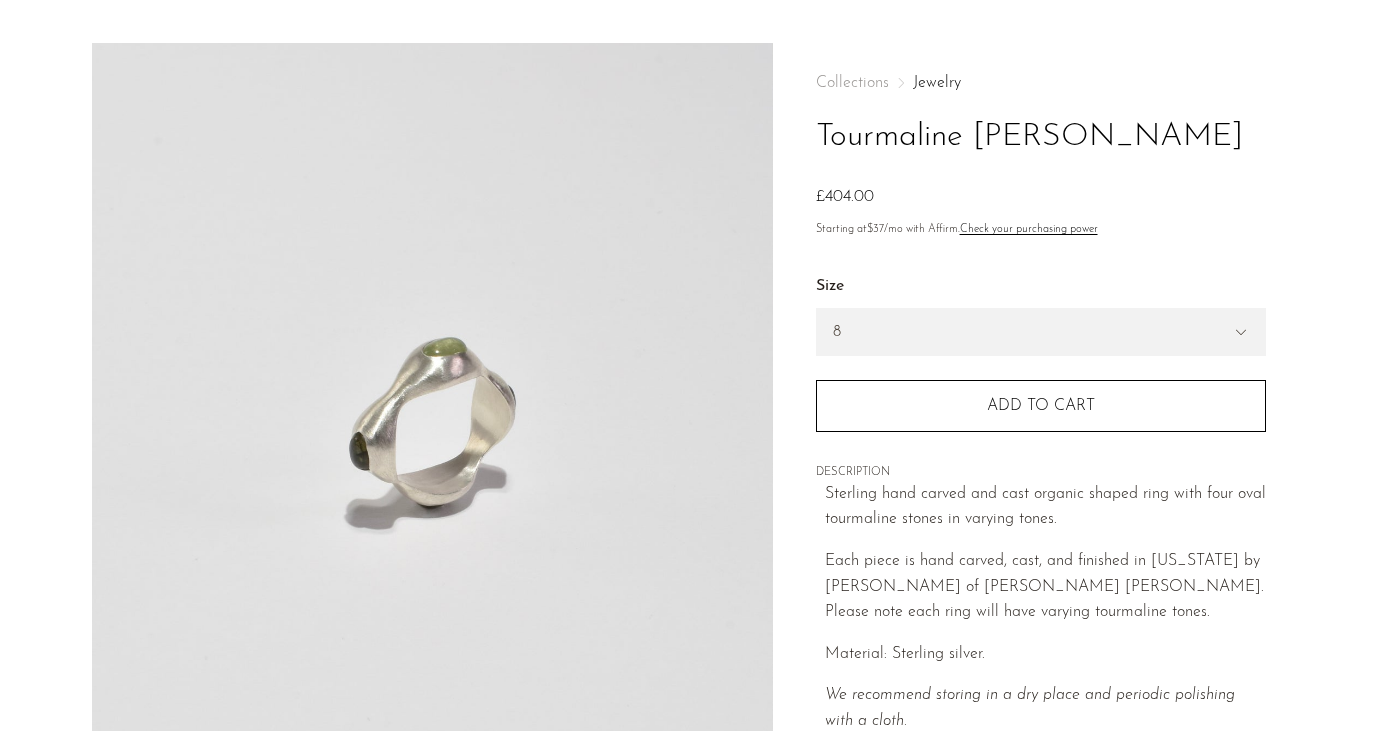 scroll, scrollTop: 0, scrollLeft: 0, axis: both 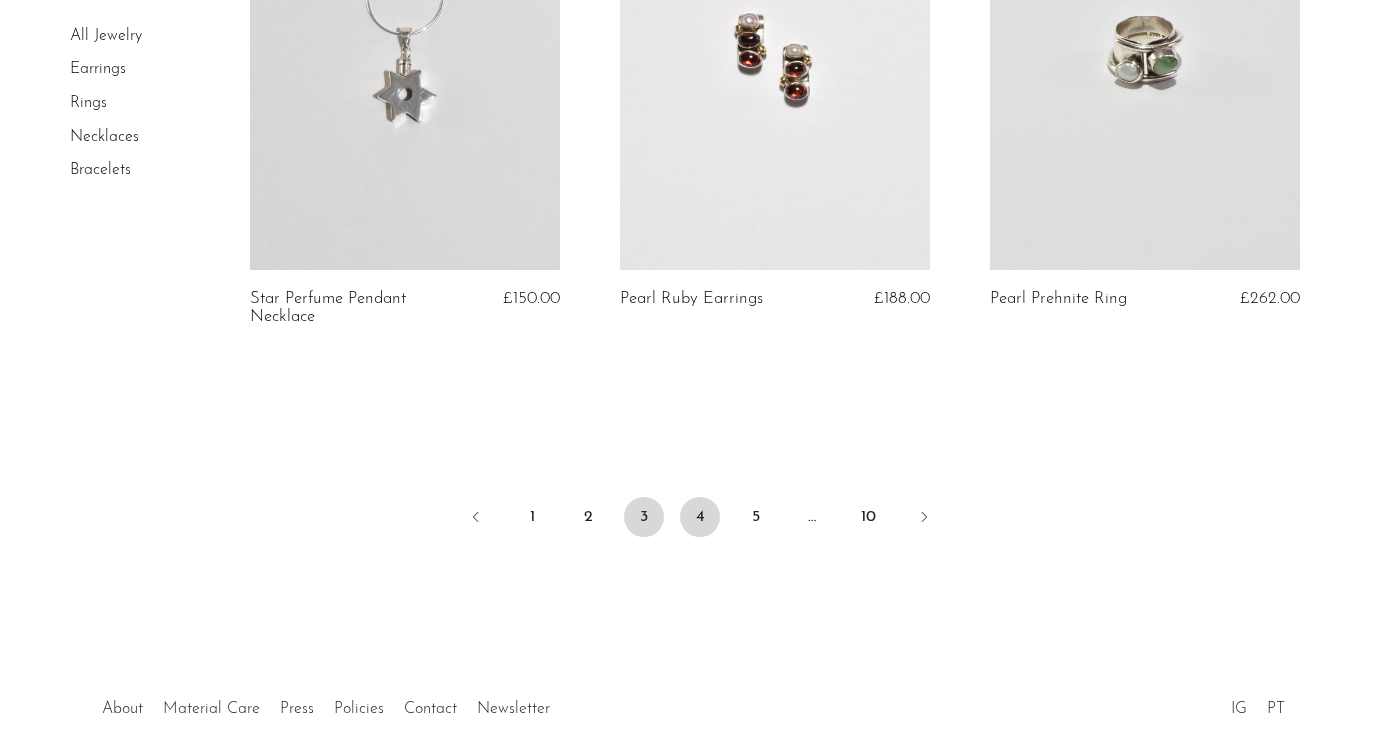 click on "4" at bounding box center (700, 517) 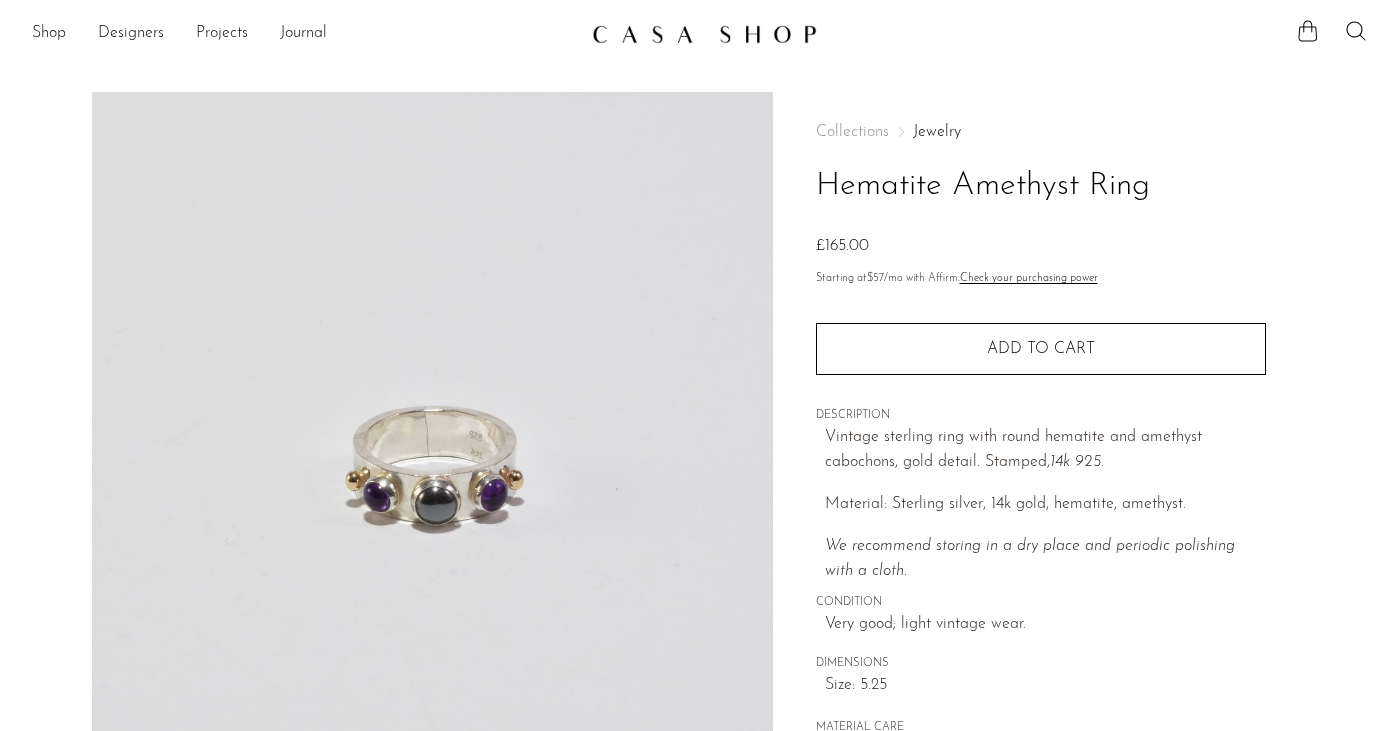 scroll, scrollTop: 0, scrollLeft: 0, axis: both 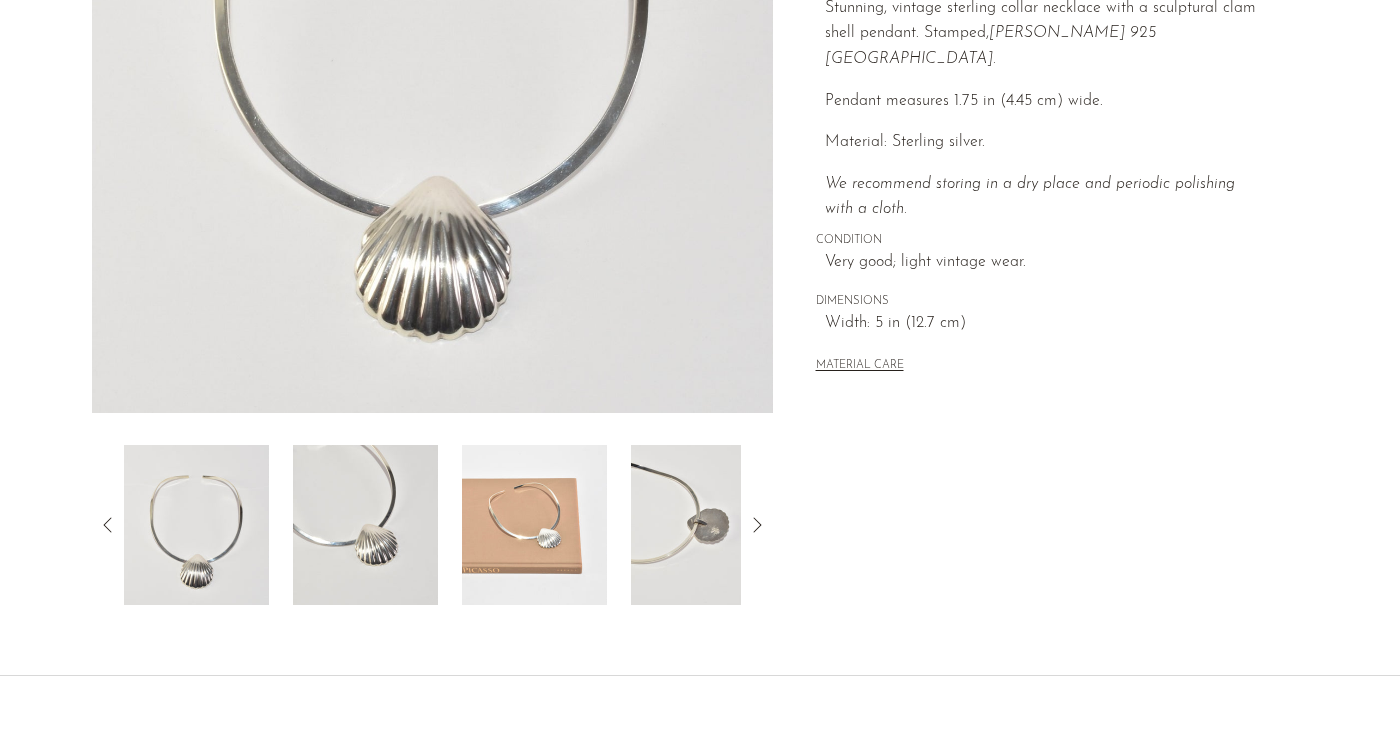 click at bounding box center (365, 525) 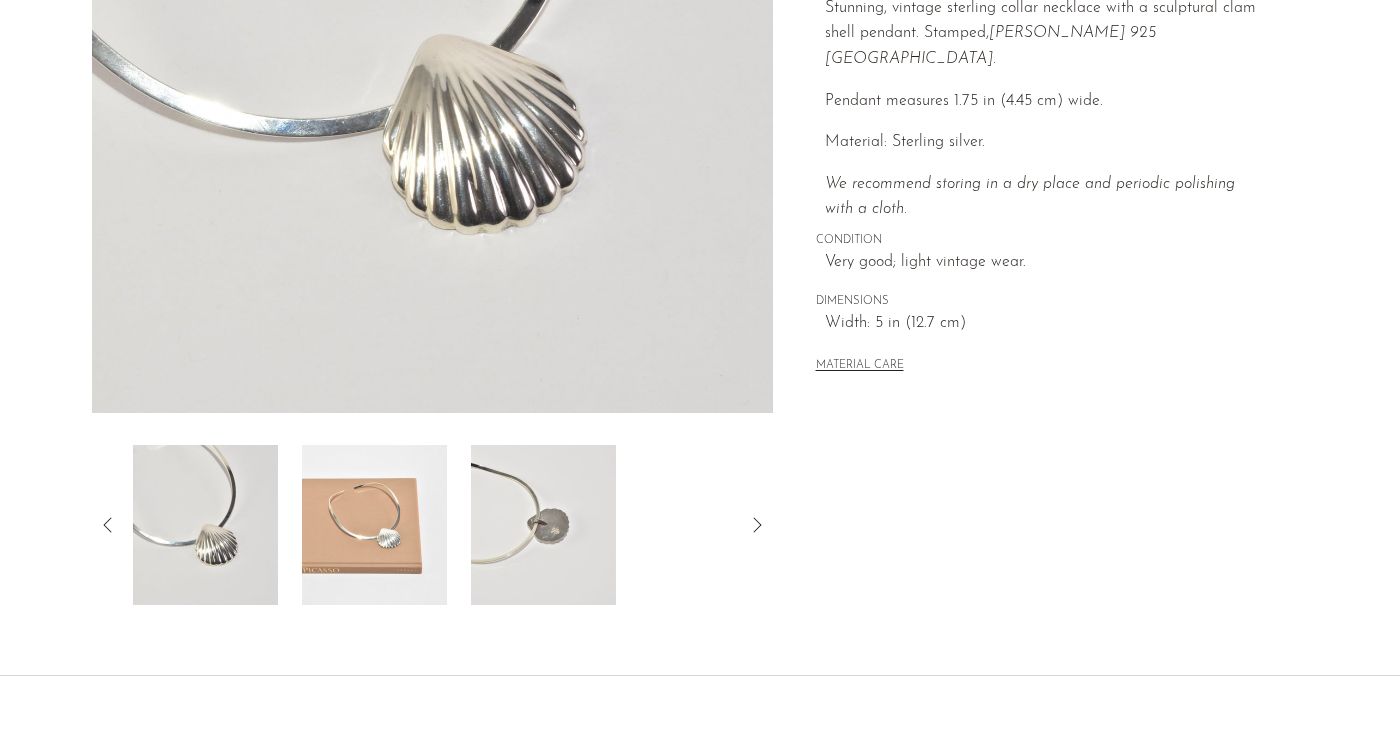 scroll, scrollTop: 397, scrollLeft: 0, axis: vertical 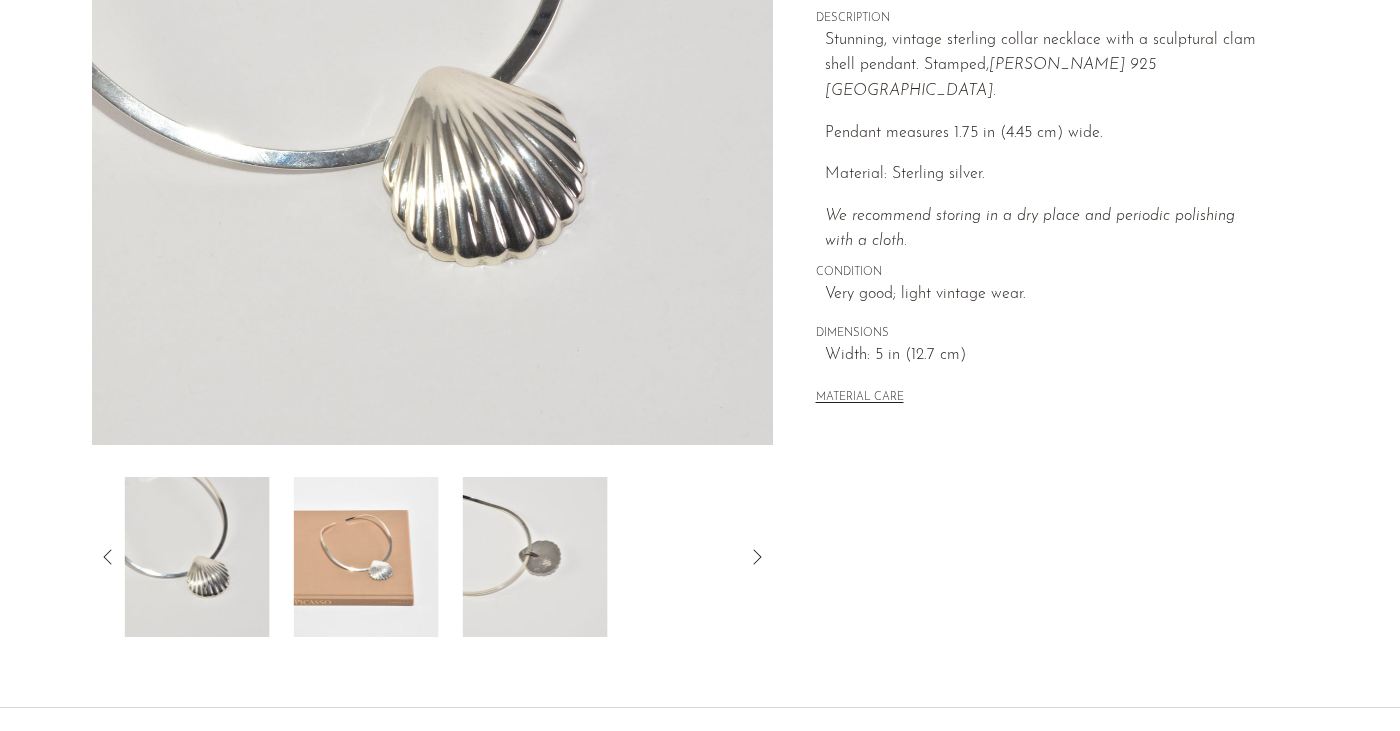 click at bounding box center (366, 557) 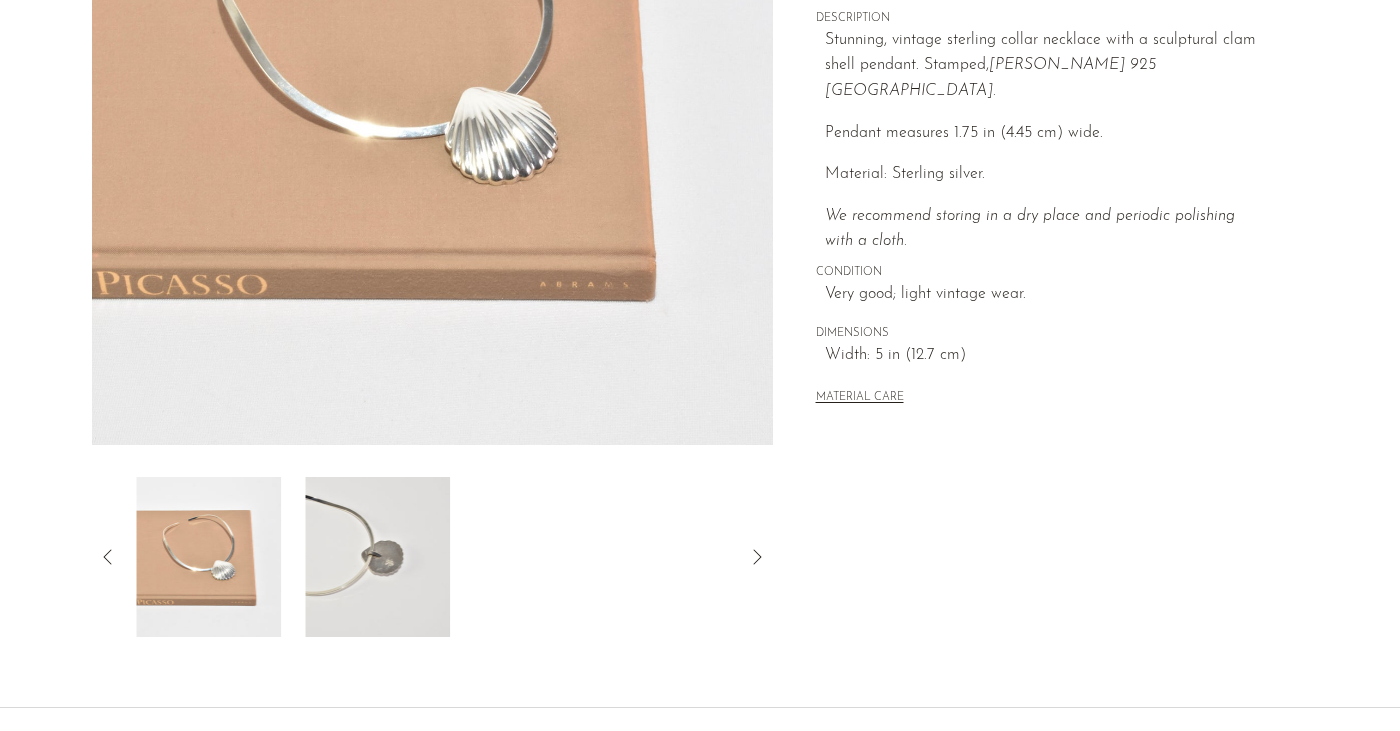 click at bounding box center [377, 557] 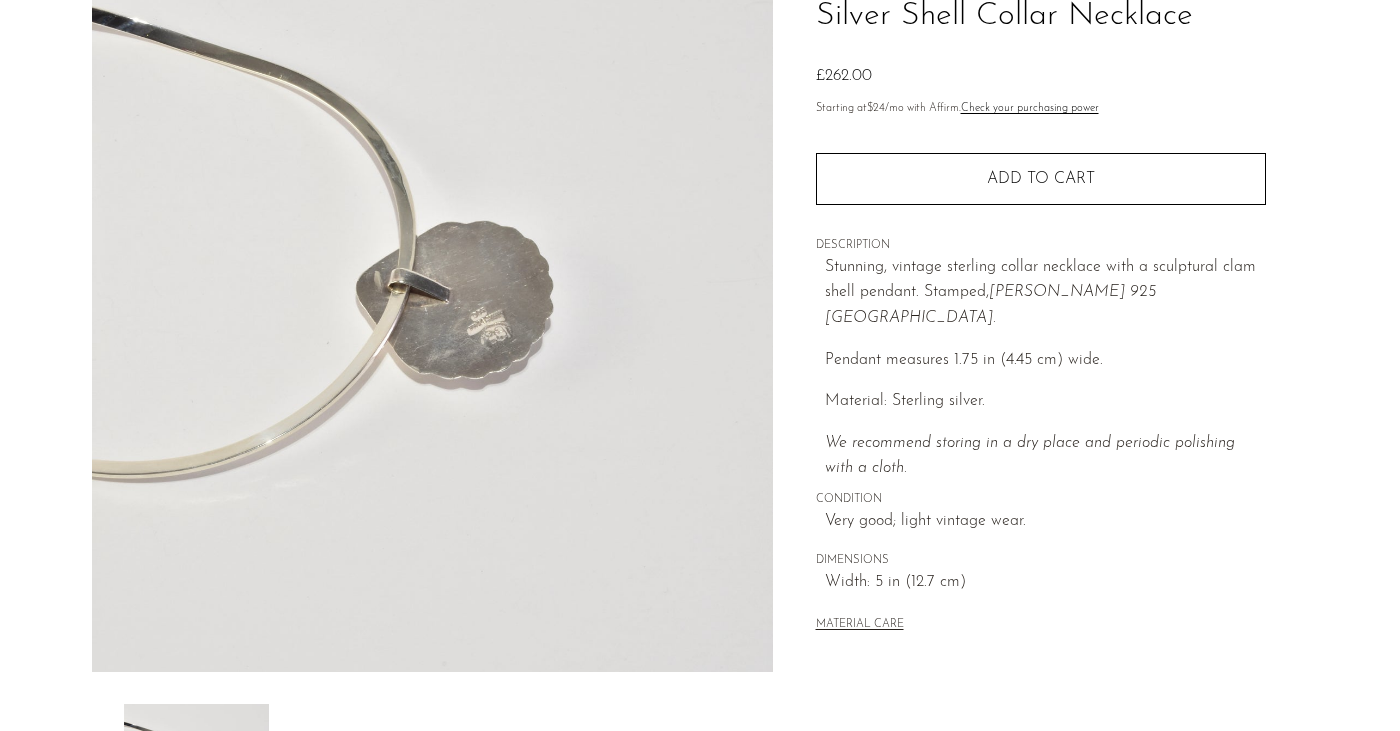 scroll, scrollTop: 145, scrollLeft: 0, axis: vertical 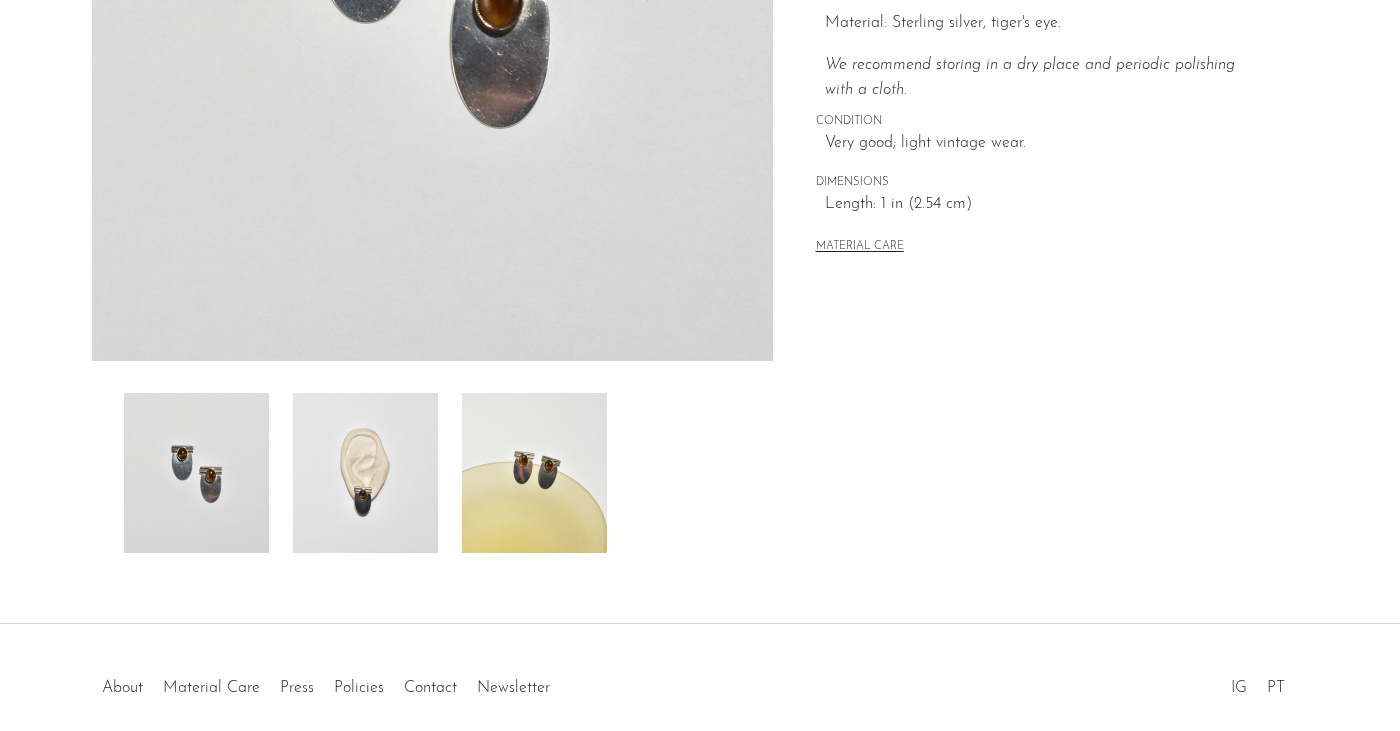 click at bounding box center (365, 473) 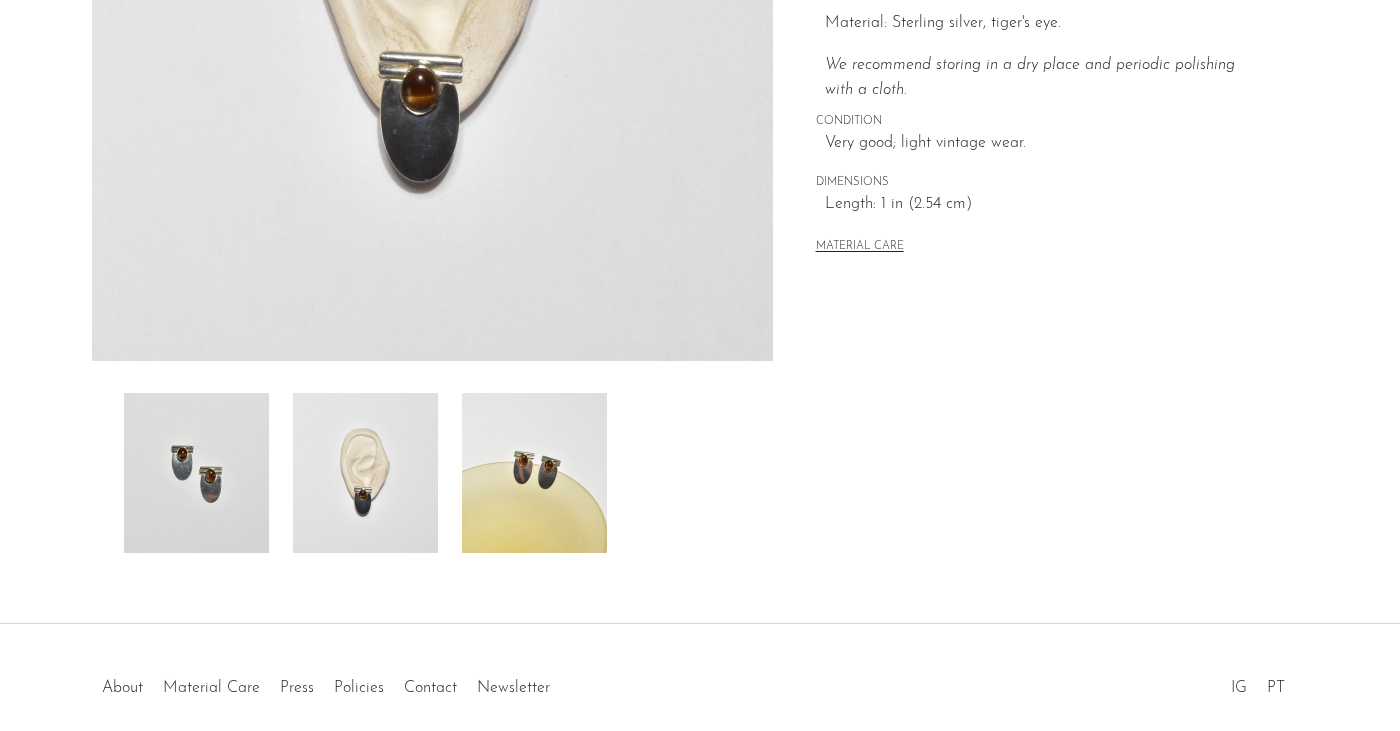 scroll, scrollTop: 178, scrollLeft: 0, axis: vertical 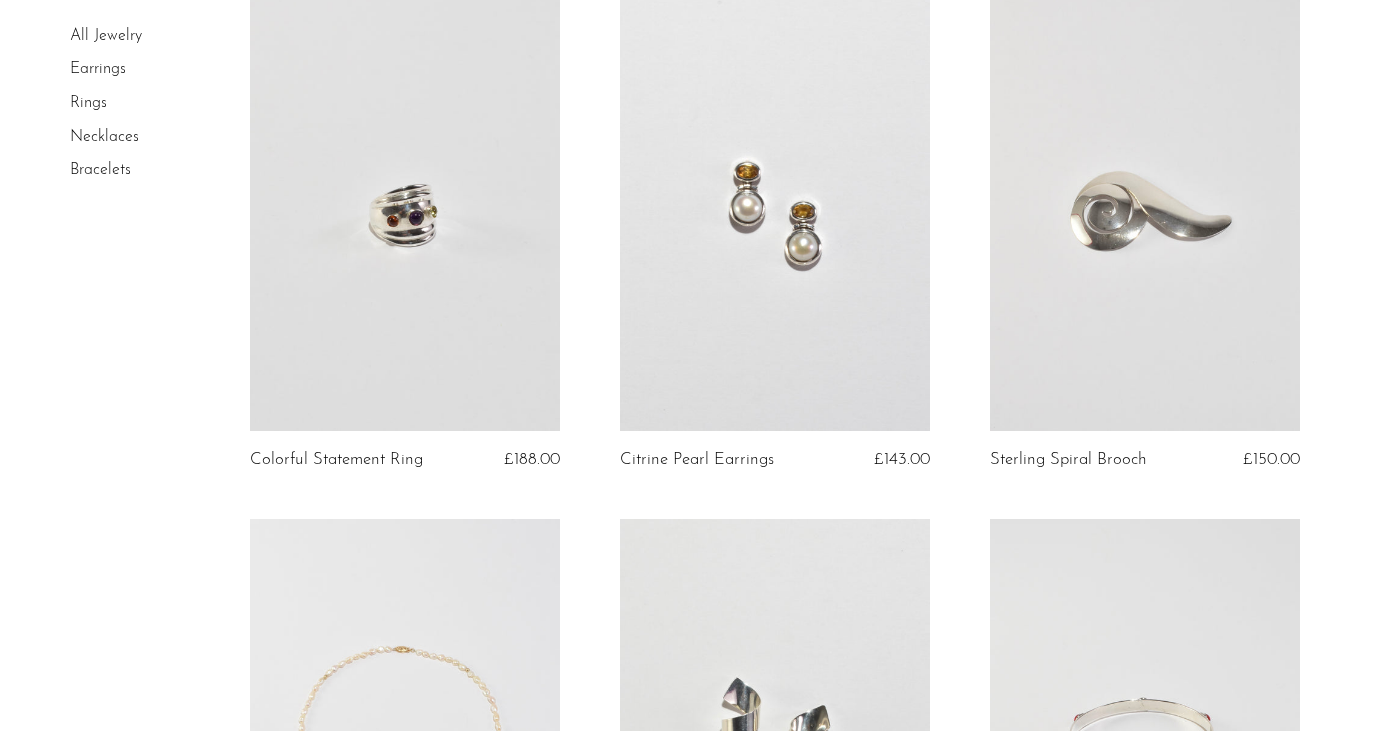 click at bounding box center [405, 214] 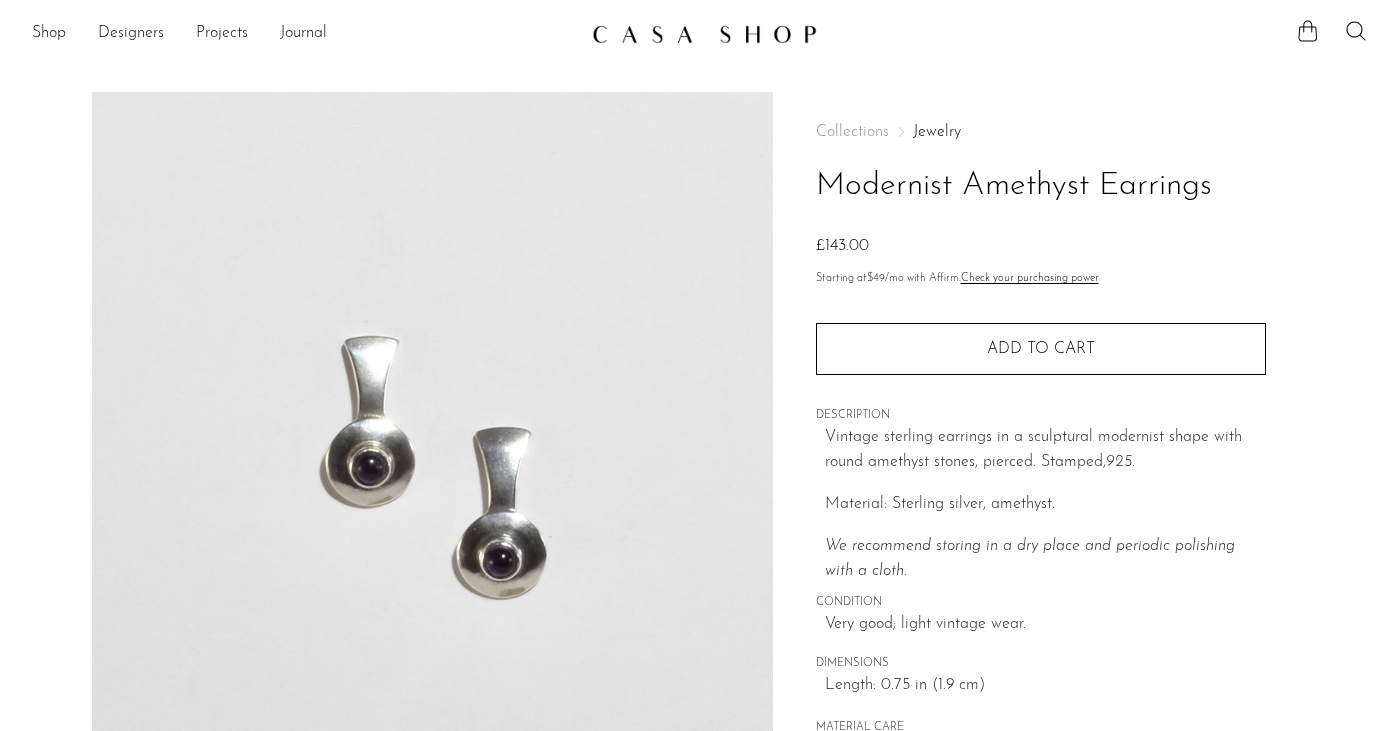 scroll, scrollTop: 252, scrollLeft: 0, axis: vertical 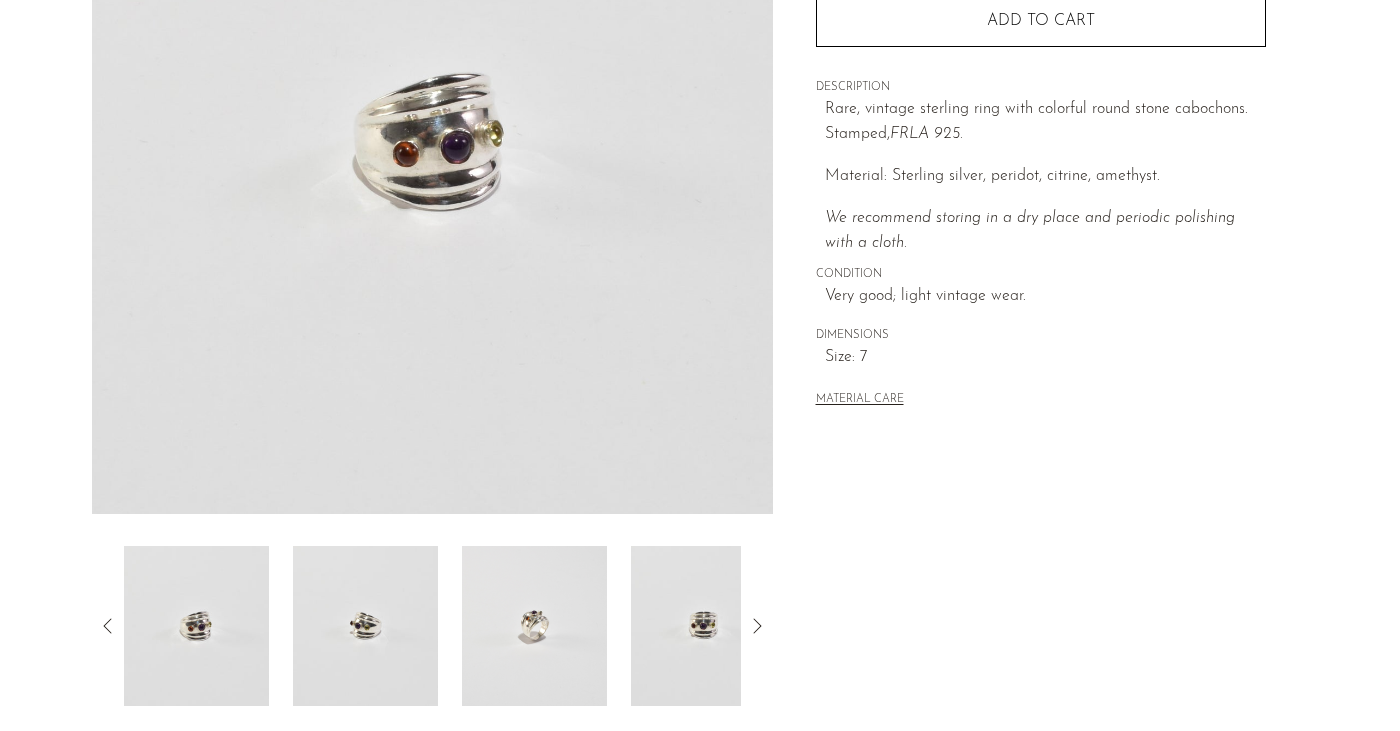 click 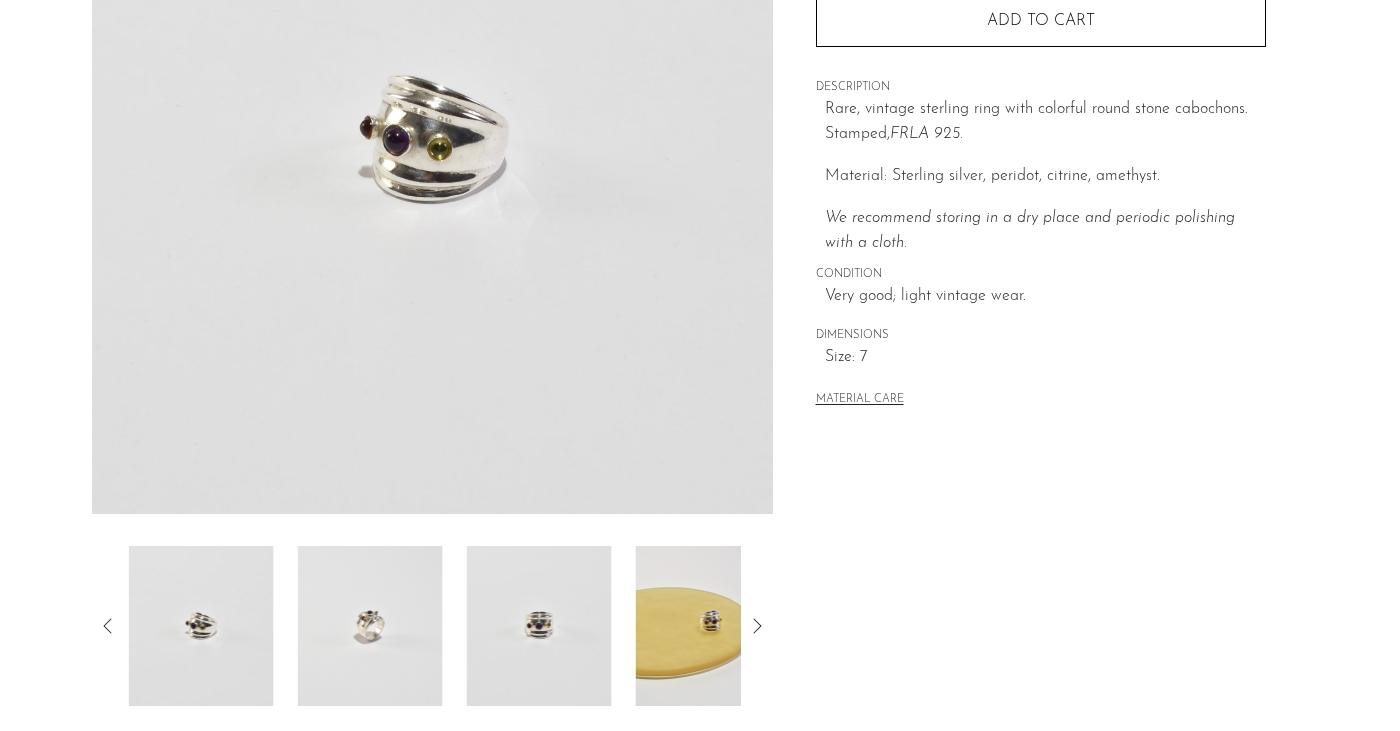click 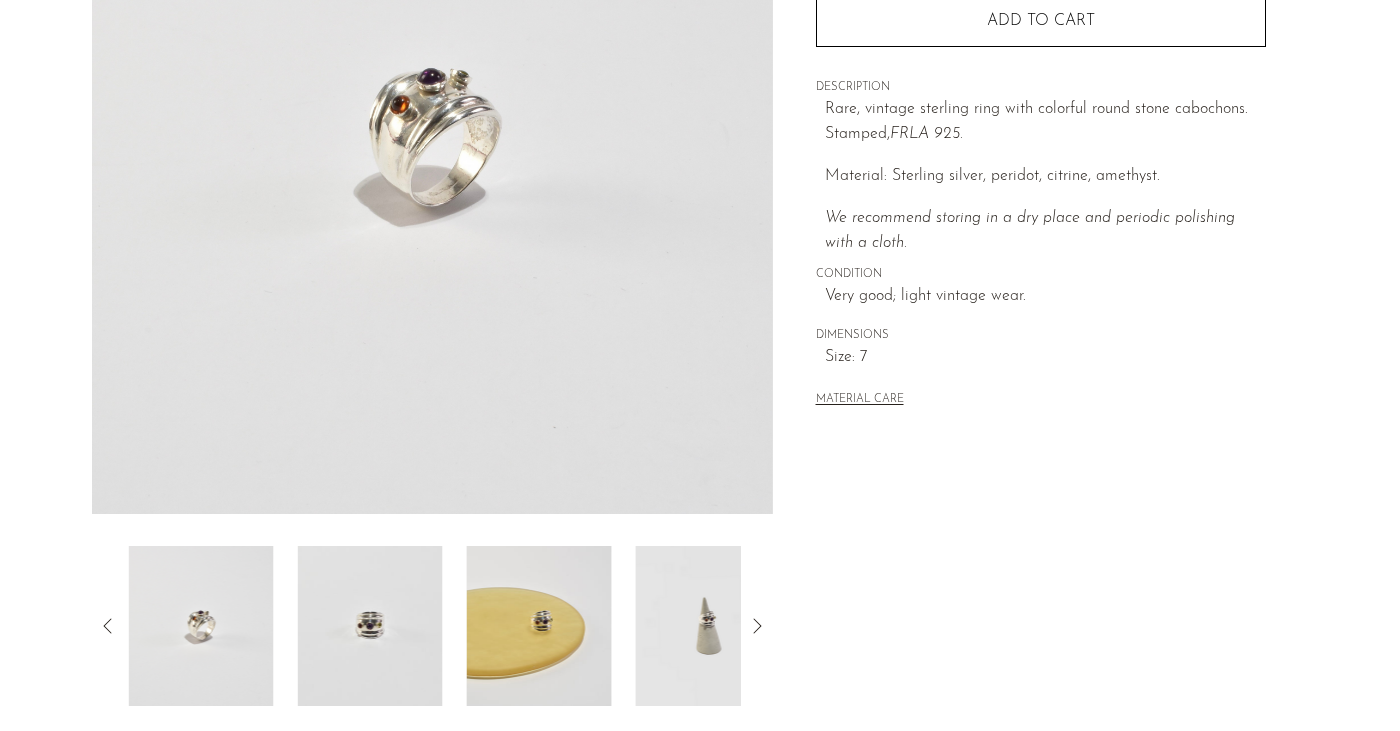 click 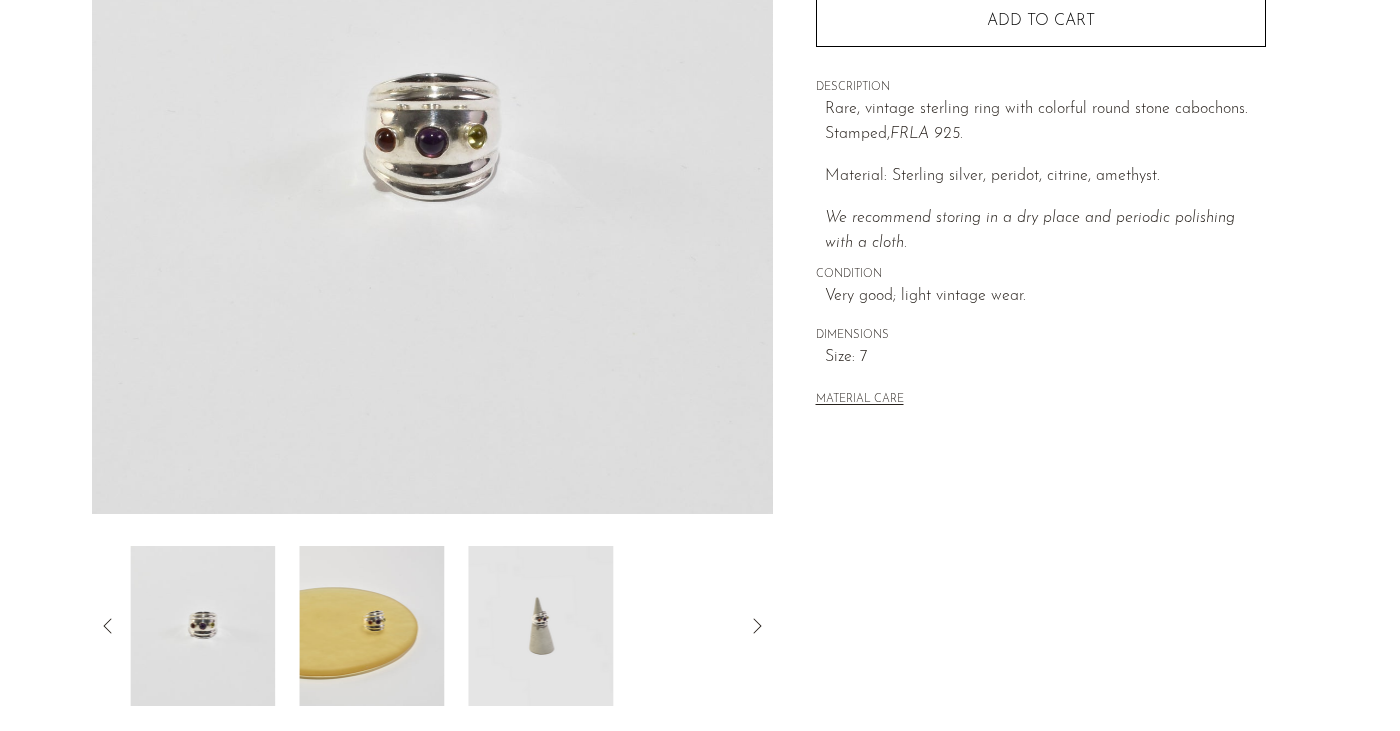click 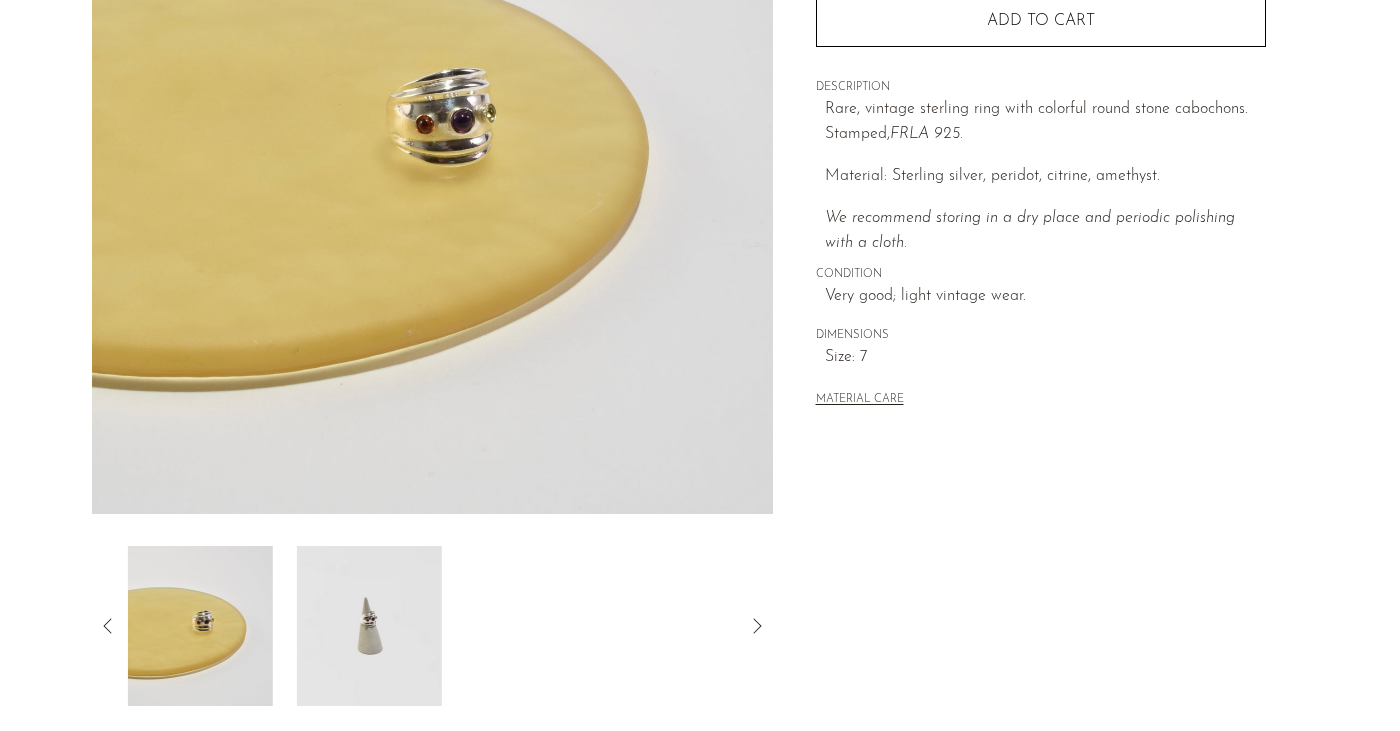 click 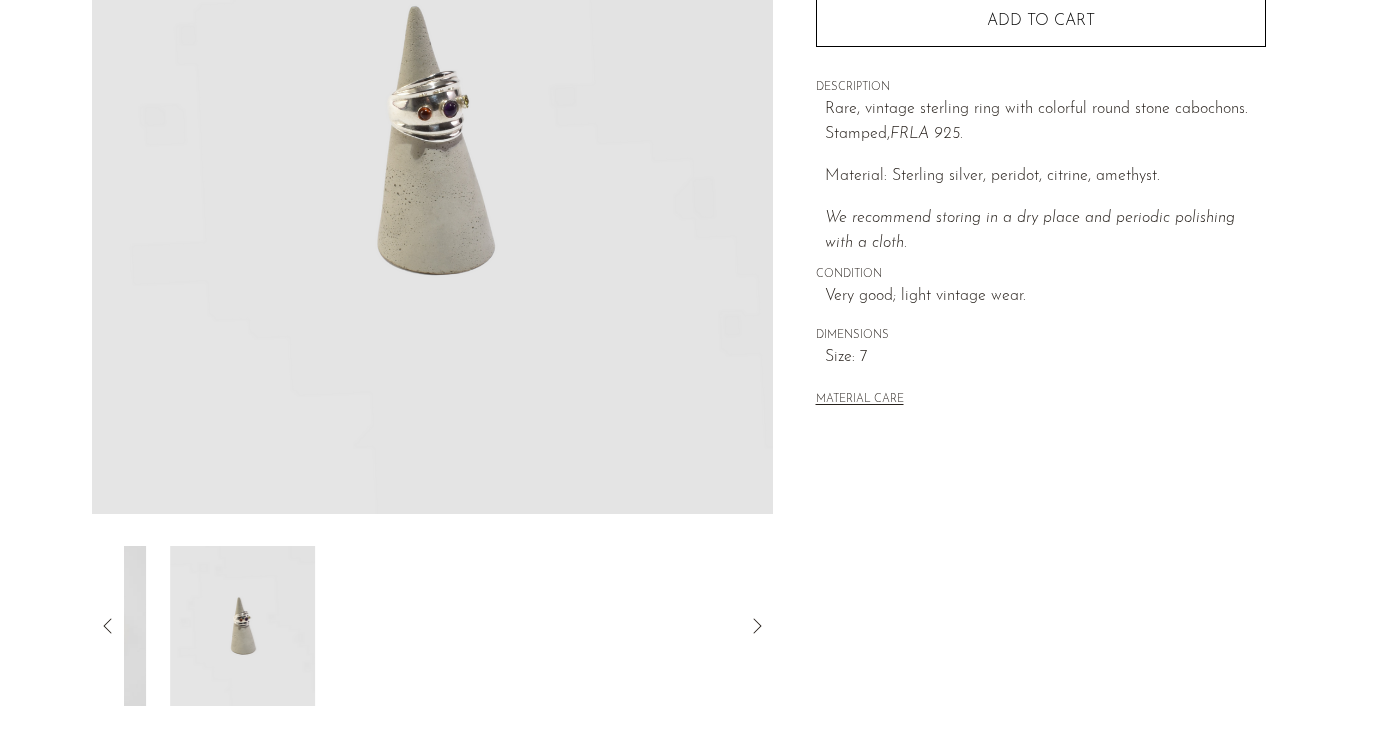 click at bounding box center (432, 626) 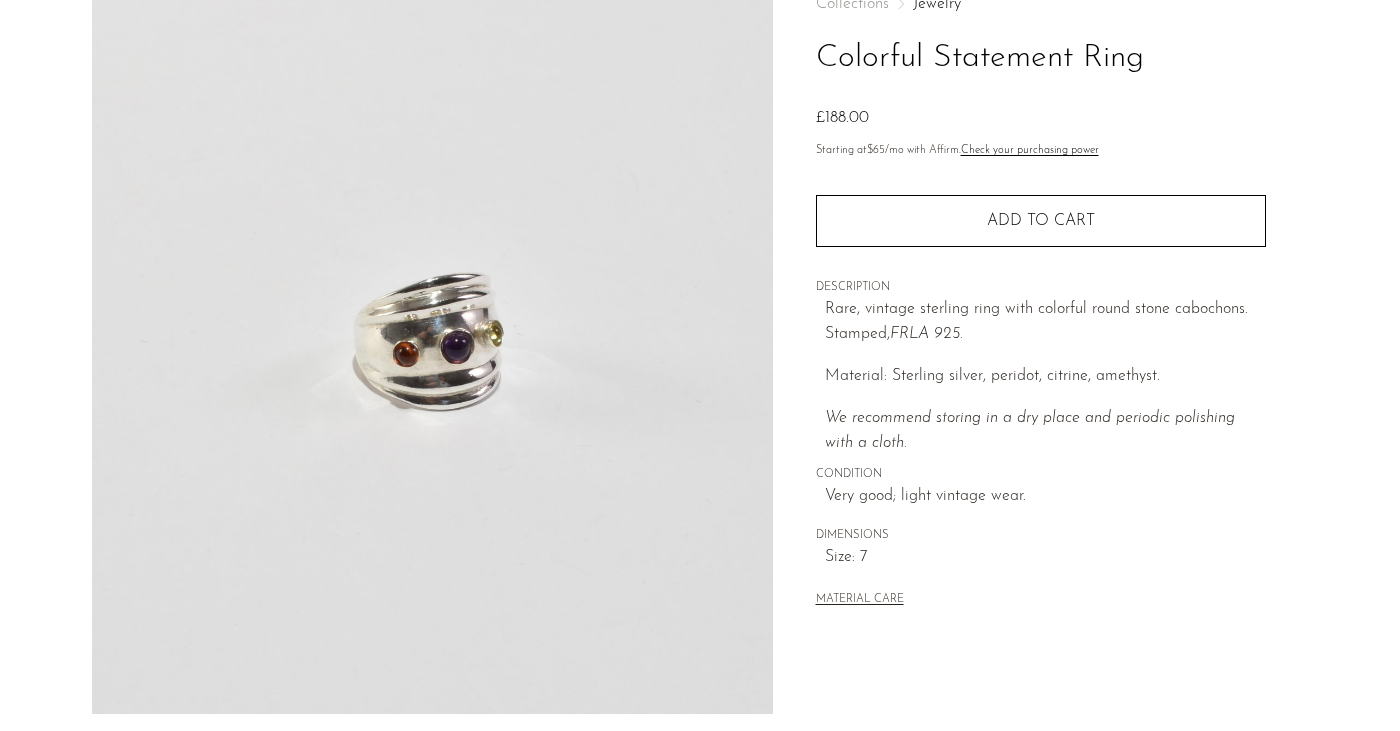 scroll, scrollTop: 512, scrollLeft: 0, axis: vertical 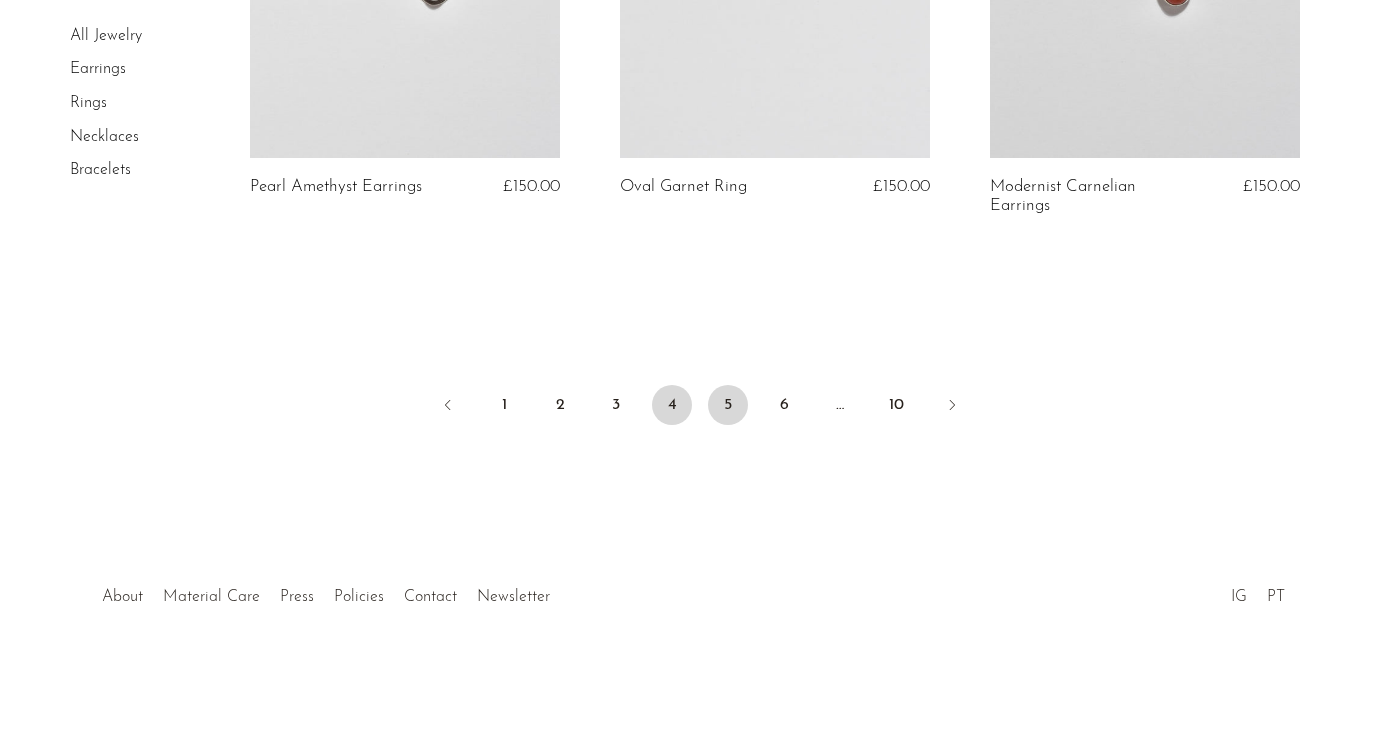 click on "5" at bounding box center [728, 405] 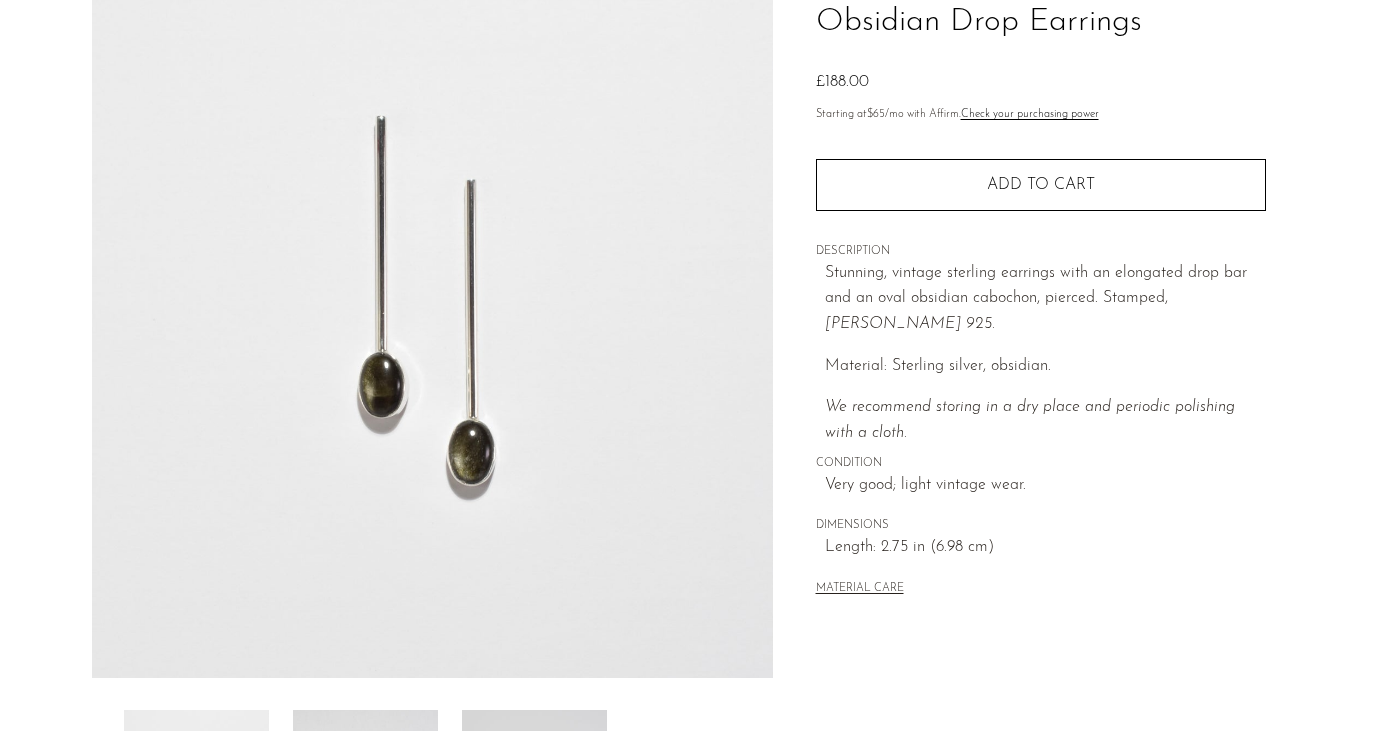 scroll, scrollTop: 386, scrollLeft: 0, axis: vertical 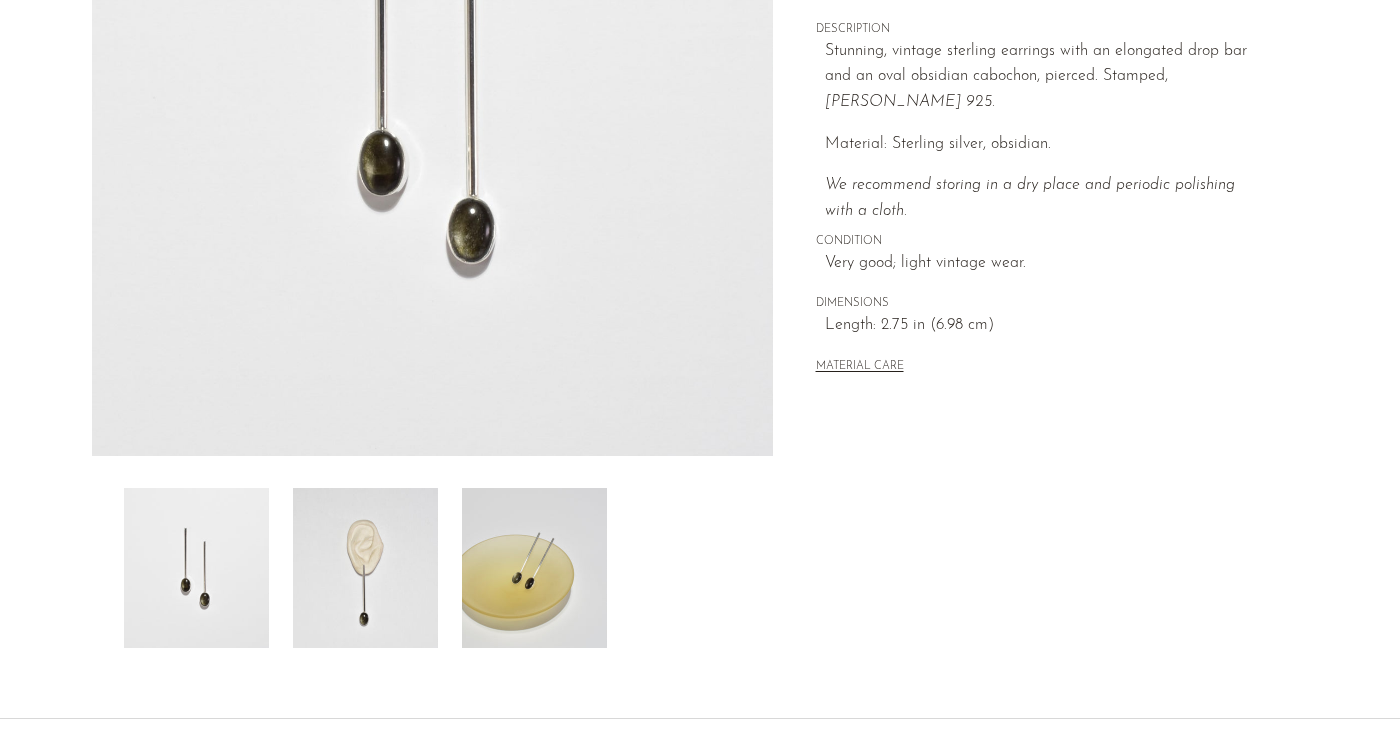 click at bounding box center [365, 568] 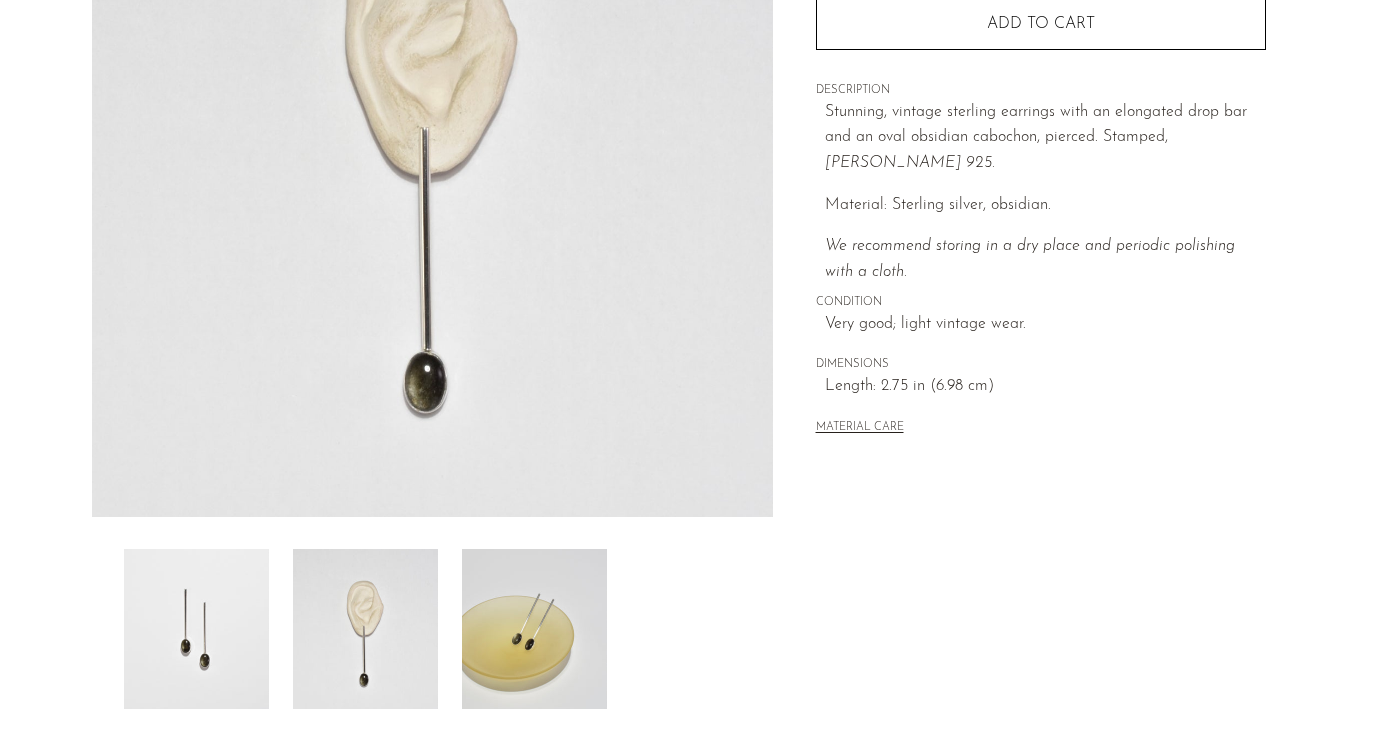 scroll, scrollTop: 239, scrollLeft: 0, axis: vertical 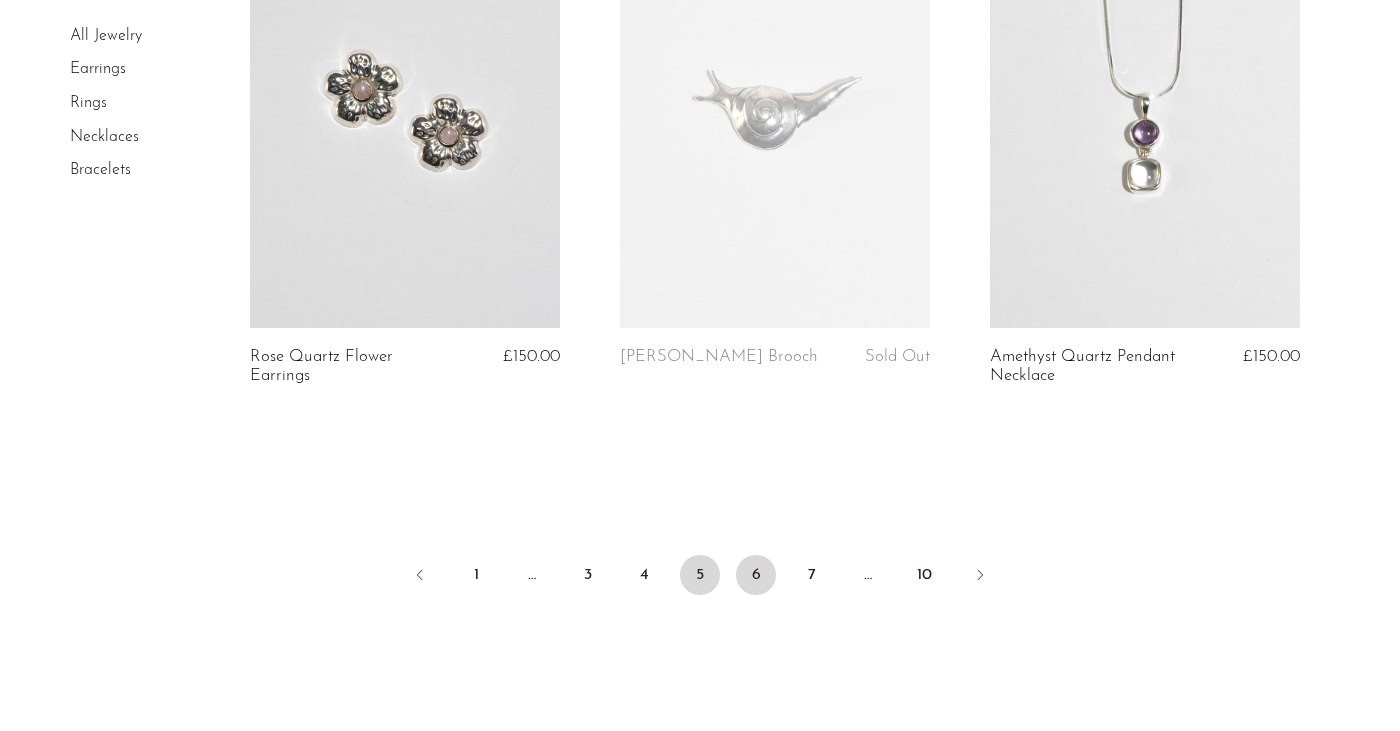 click on "6" at bounding box center (756, 575) 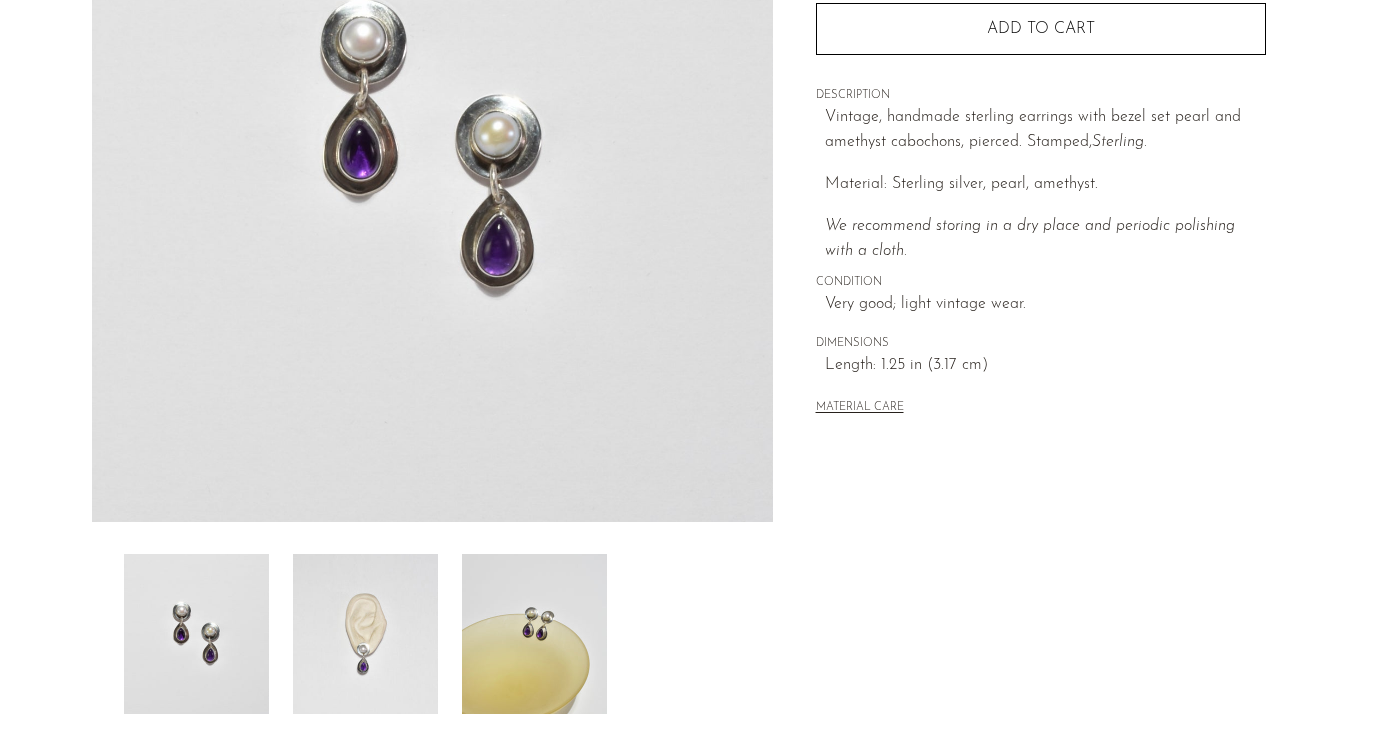scroll, scrollTop: 211, scrollLeft: 0, axis: vertical 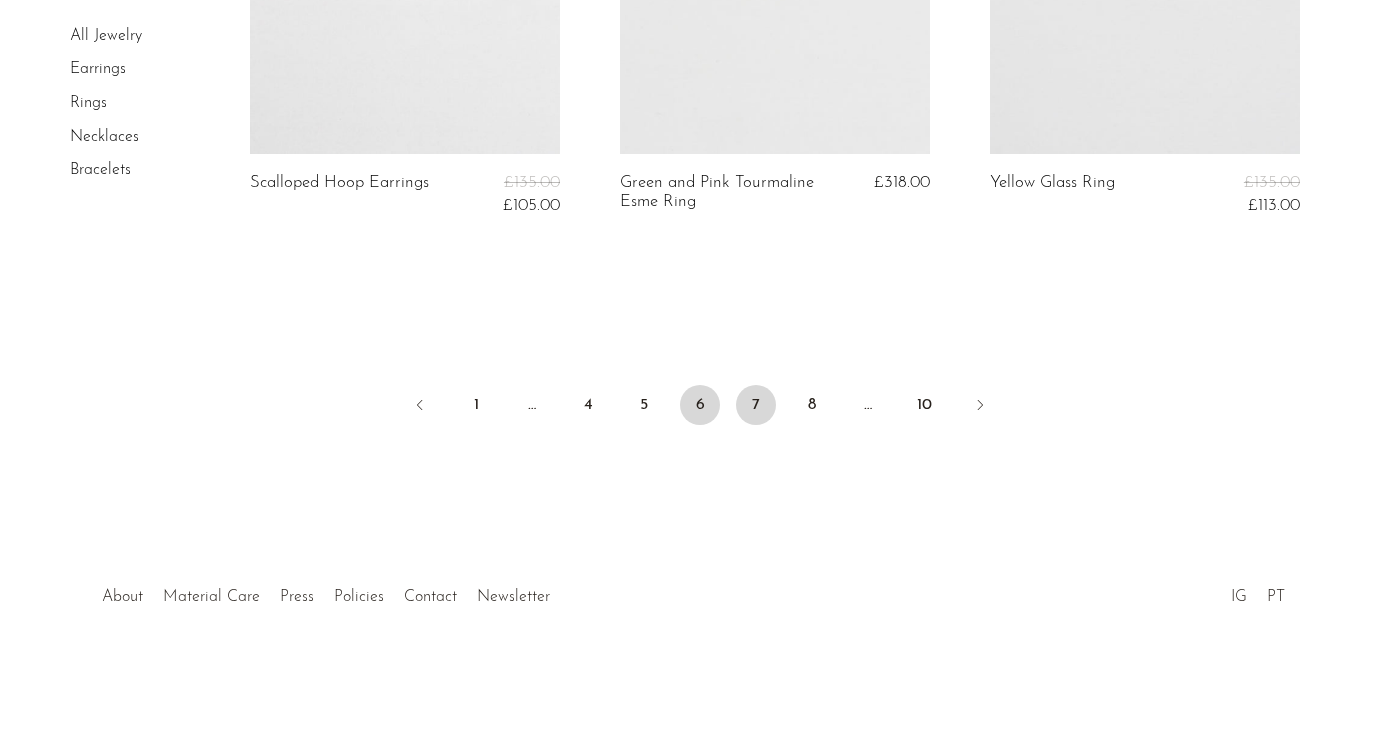 click on "7" at bounding box center [756, 405] 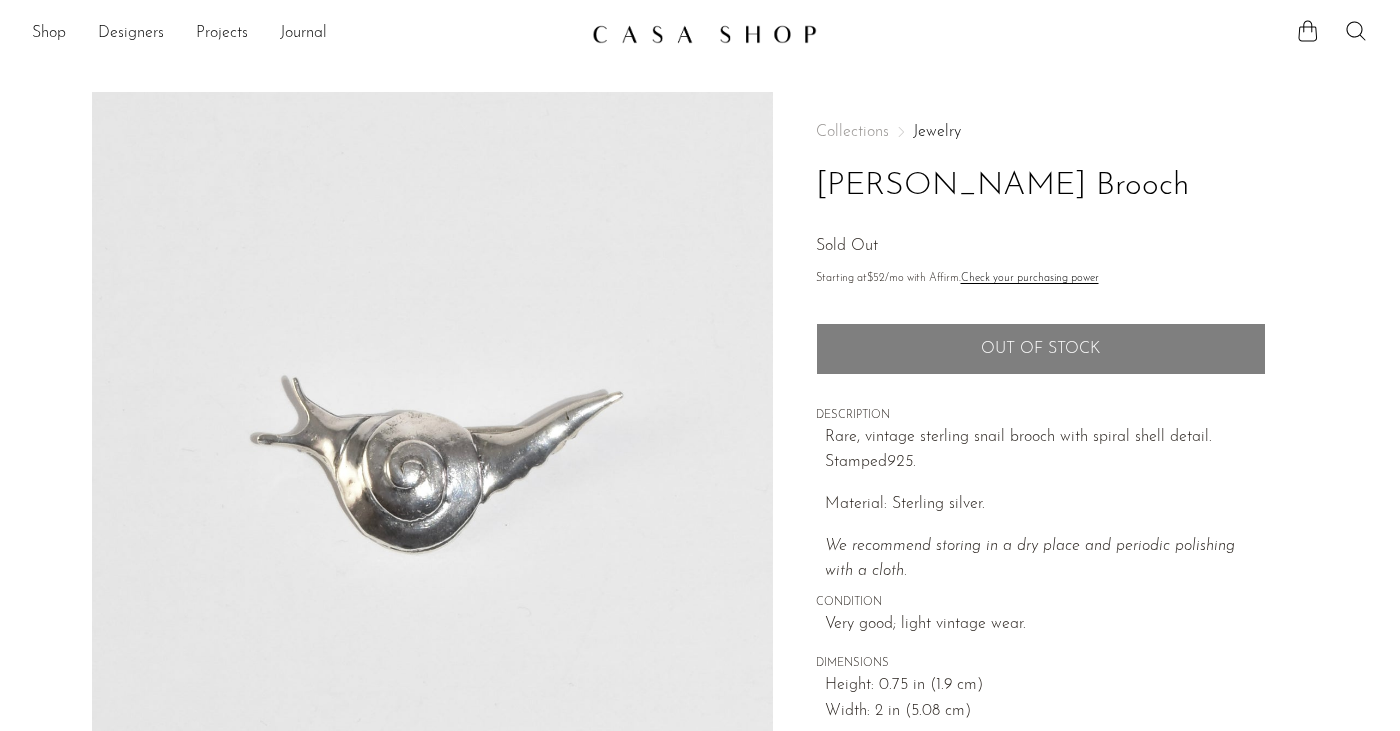 scroll, scrollTop: 0, scrollLeft: 0, axis: both 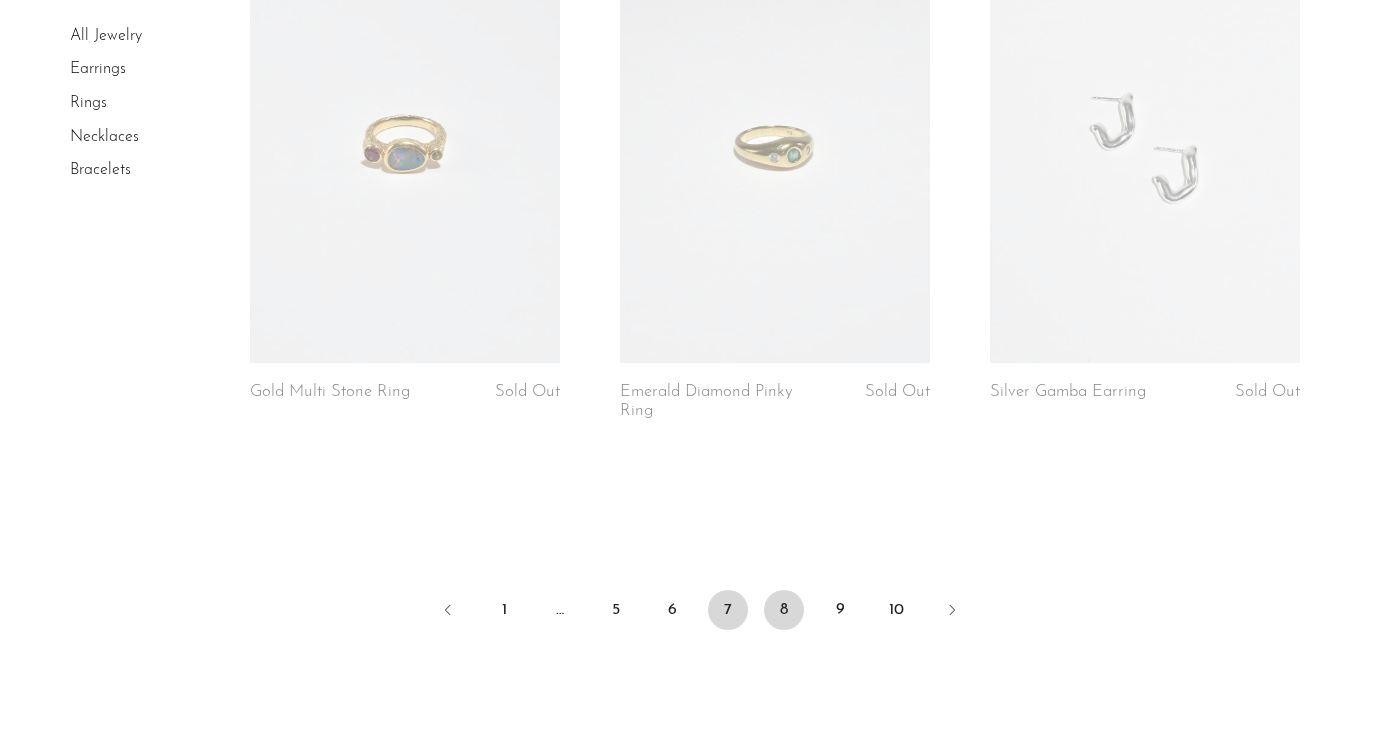click on "8" at bounding box center (784, 610) 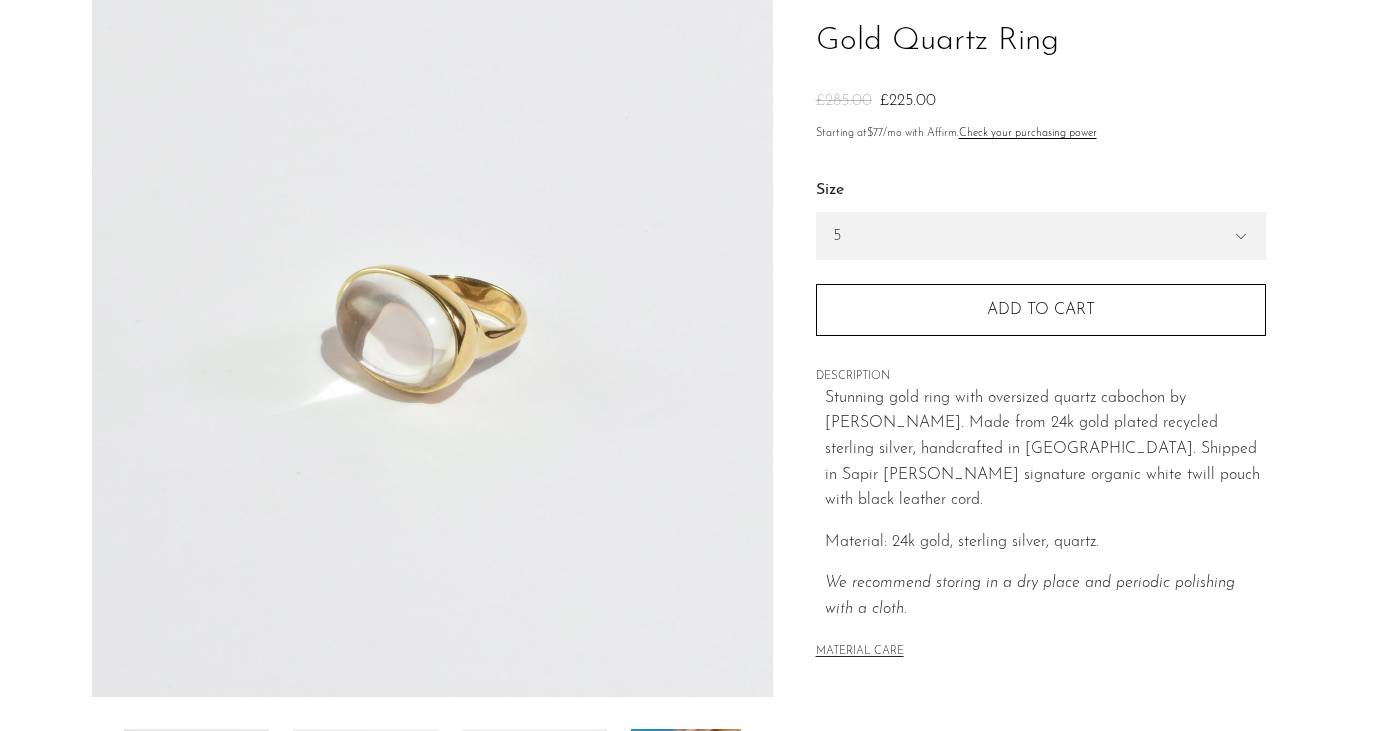 scroll, scrollTop: 477, scrollLeft: 0, axis: vertical 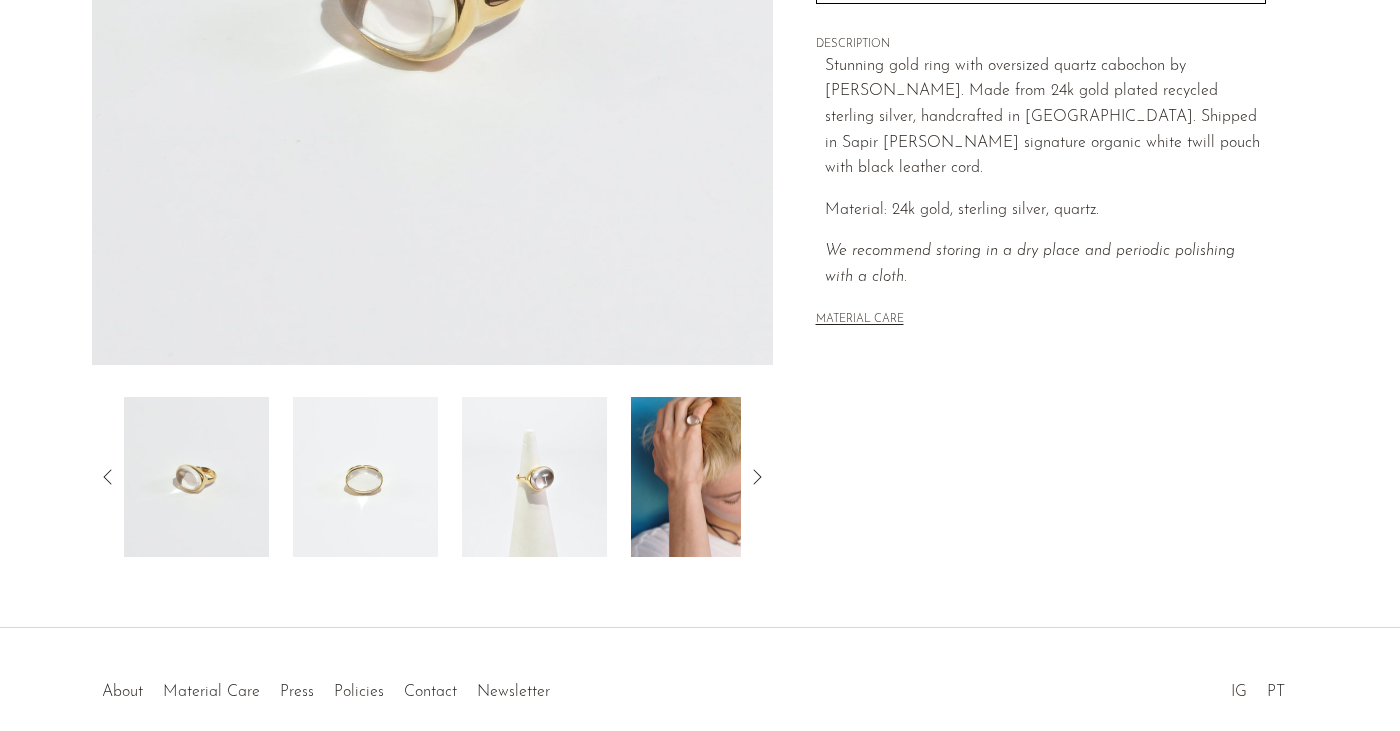 click at bounding box center (534, 477) 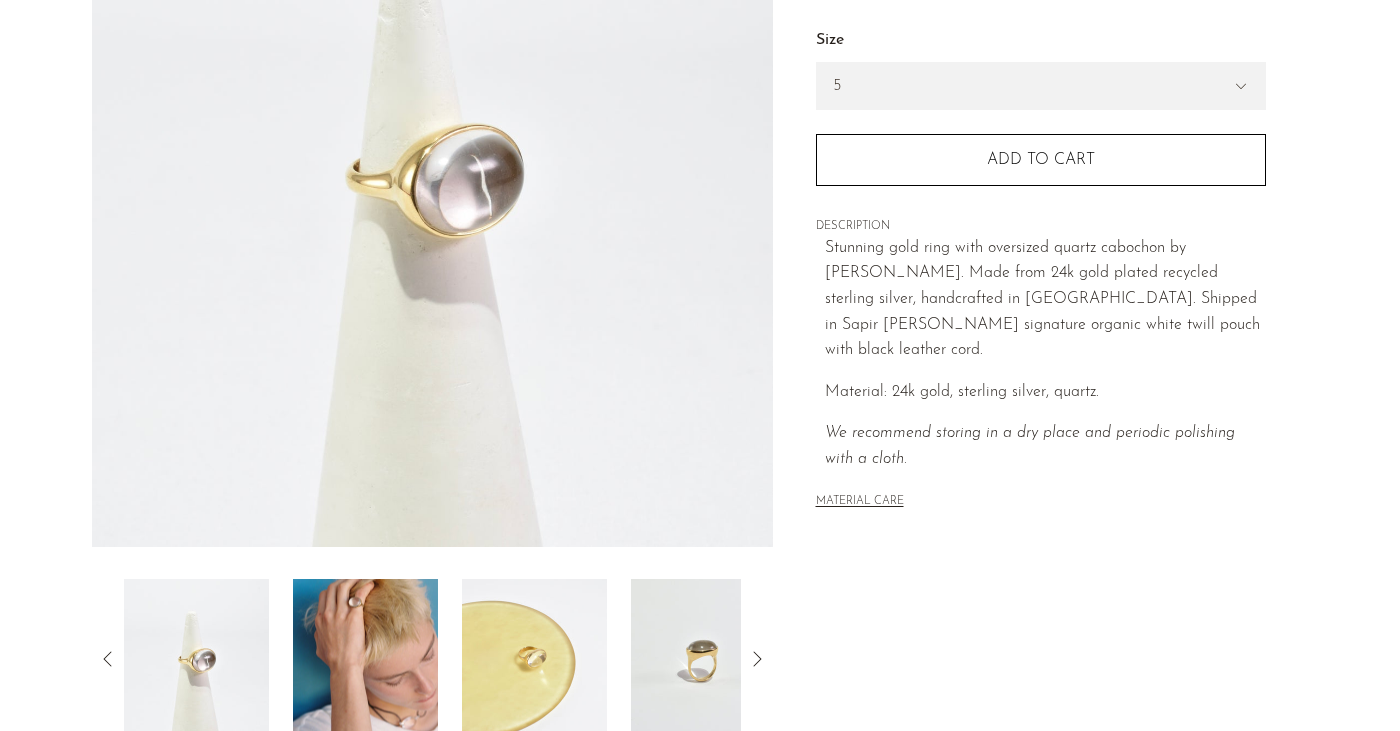 scroll, scrollTop: 281, scrollLeft: 0, axis: vertical 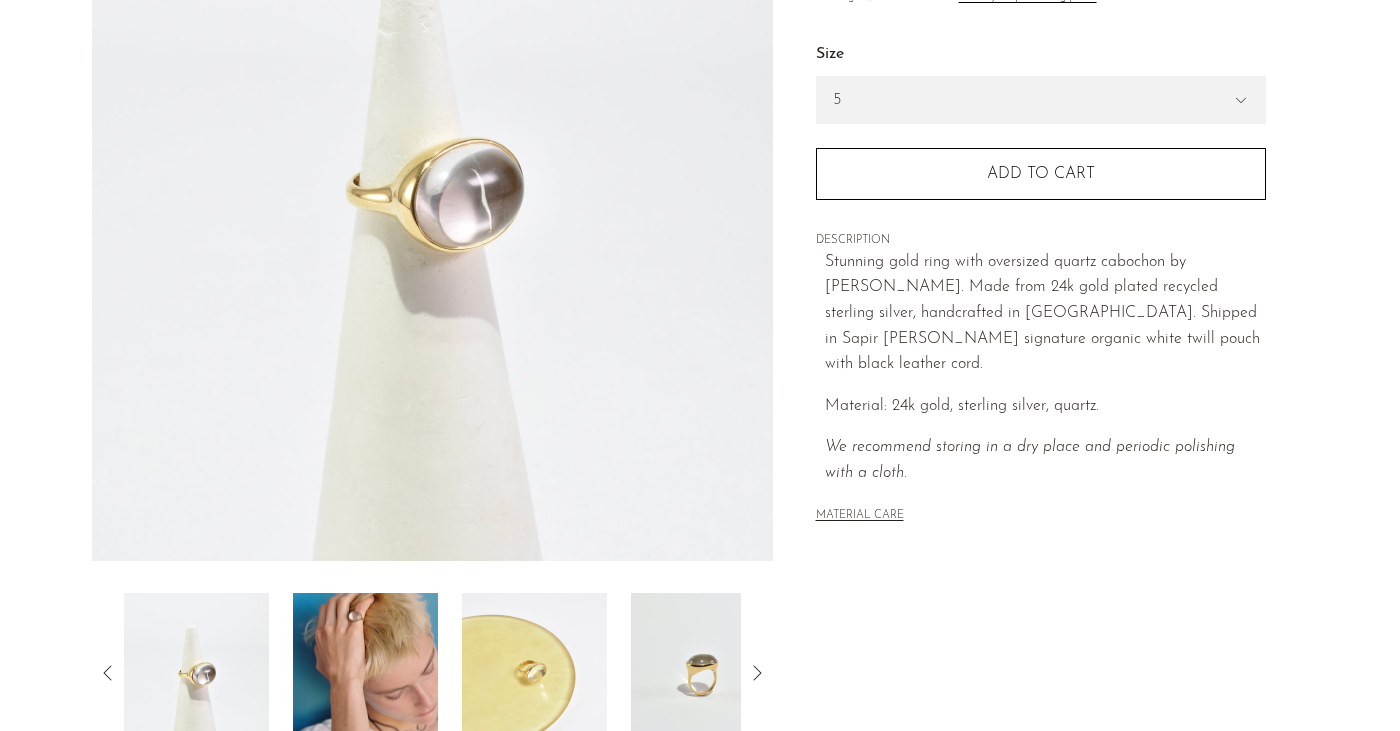 click at bounding box center [365, 673] 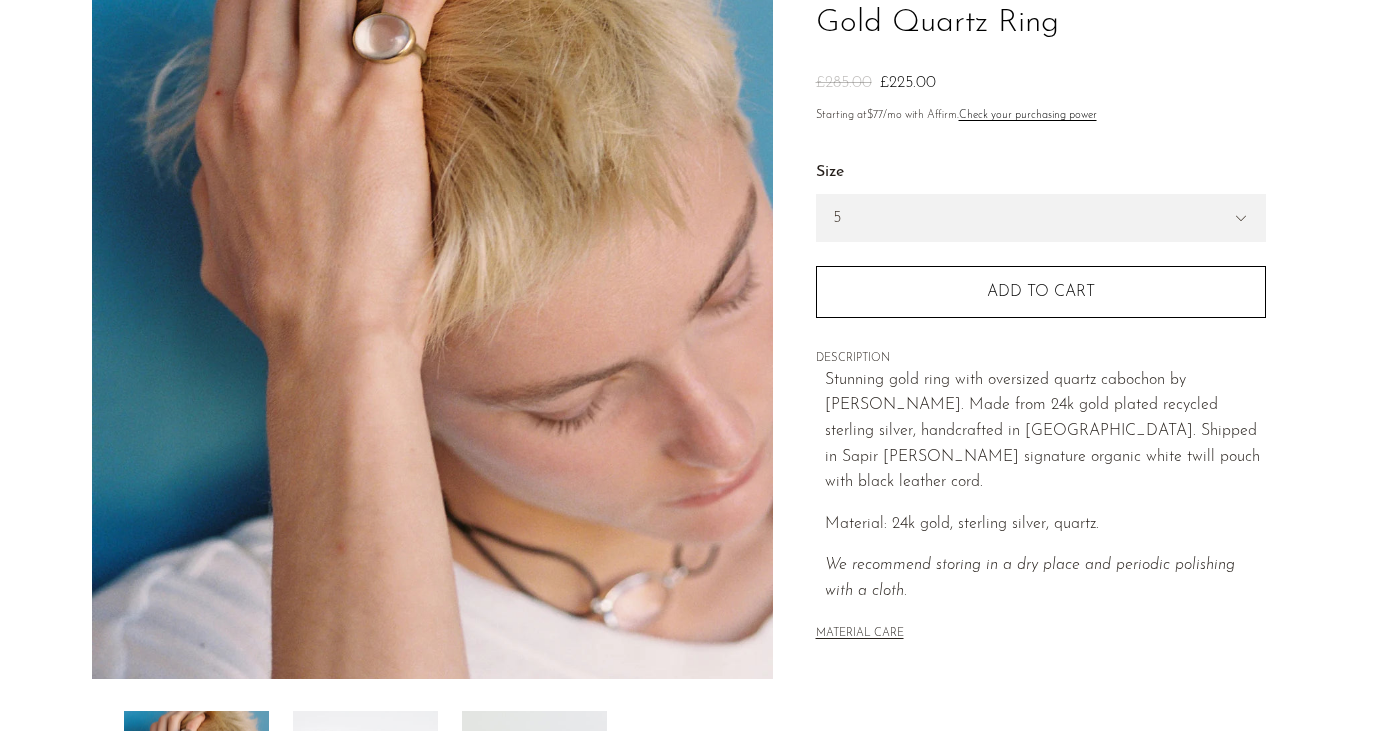 scroll, scrollTop: 0, scrollLeft: 0, axis: both 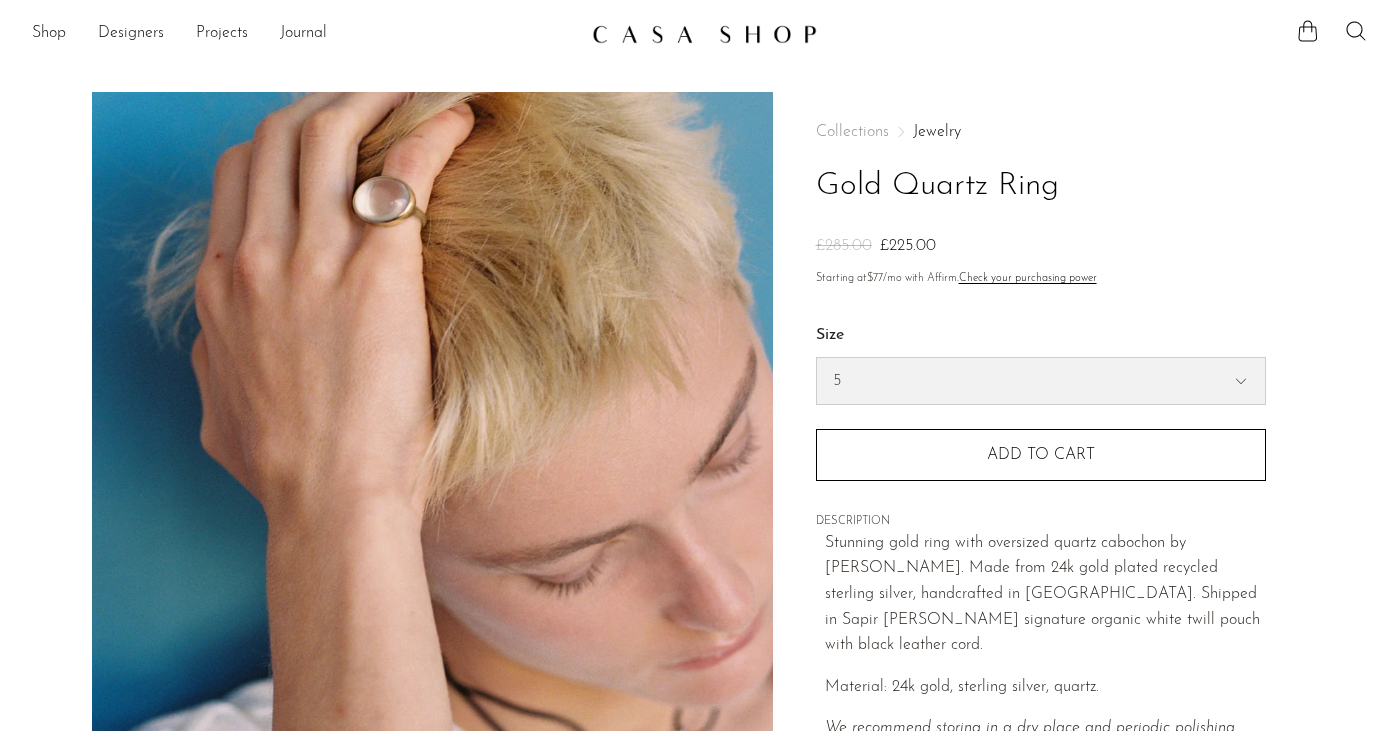 click on "5
6
7" at bounding box center [1041, 381] 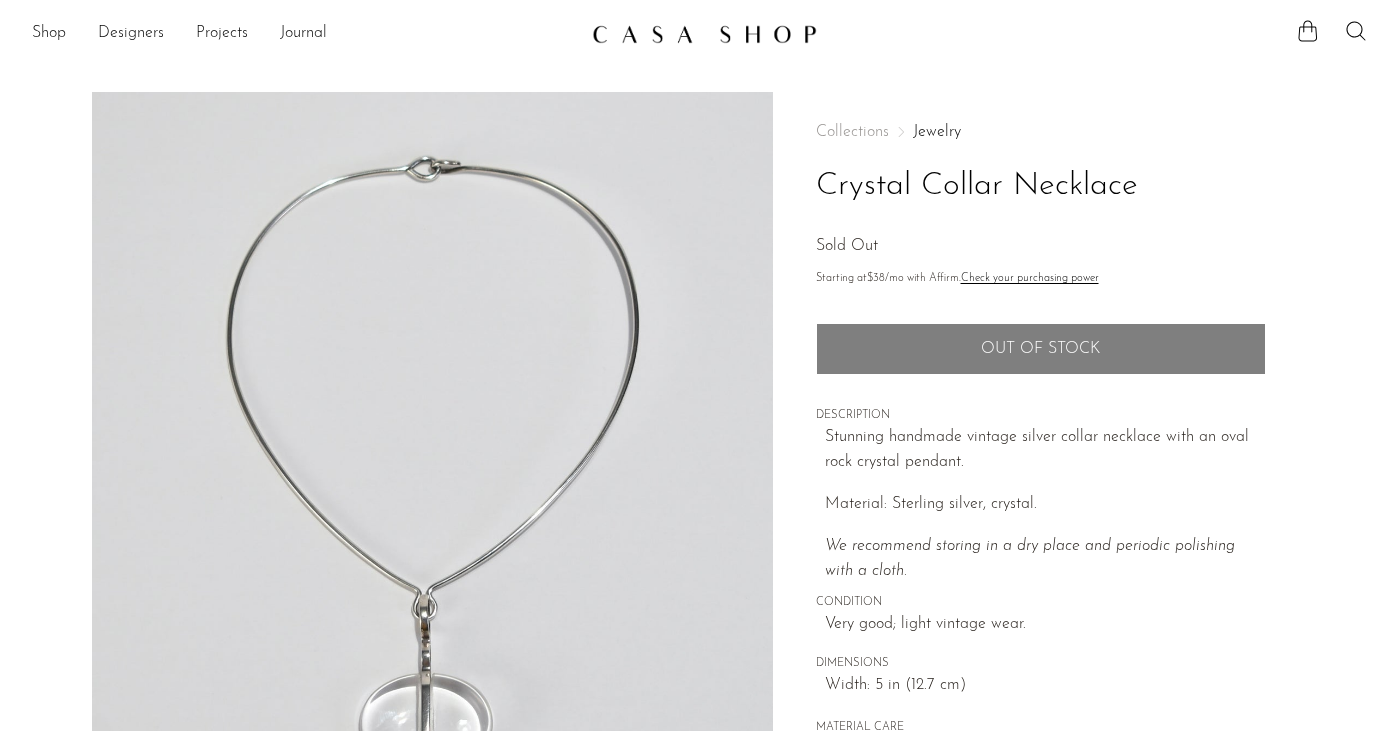 scroll, scrollTop: 0, scrollLeft: 0, axis: both 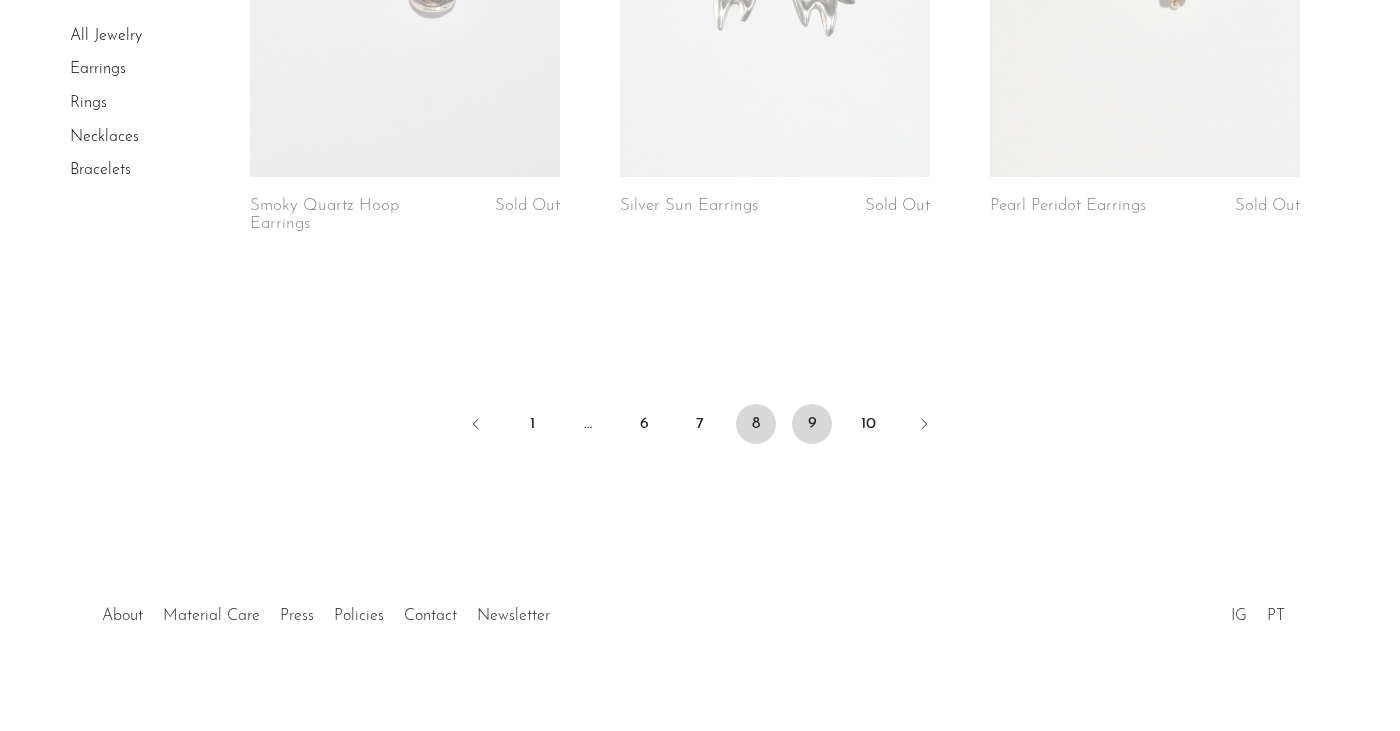 click on "9" at bounding box center (812, 424) 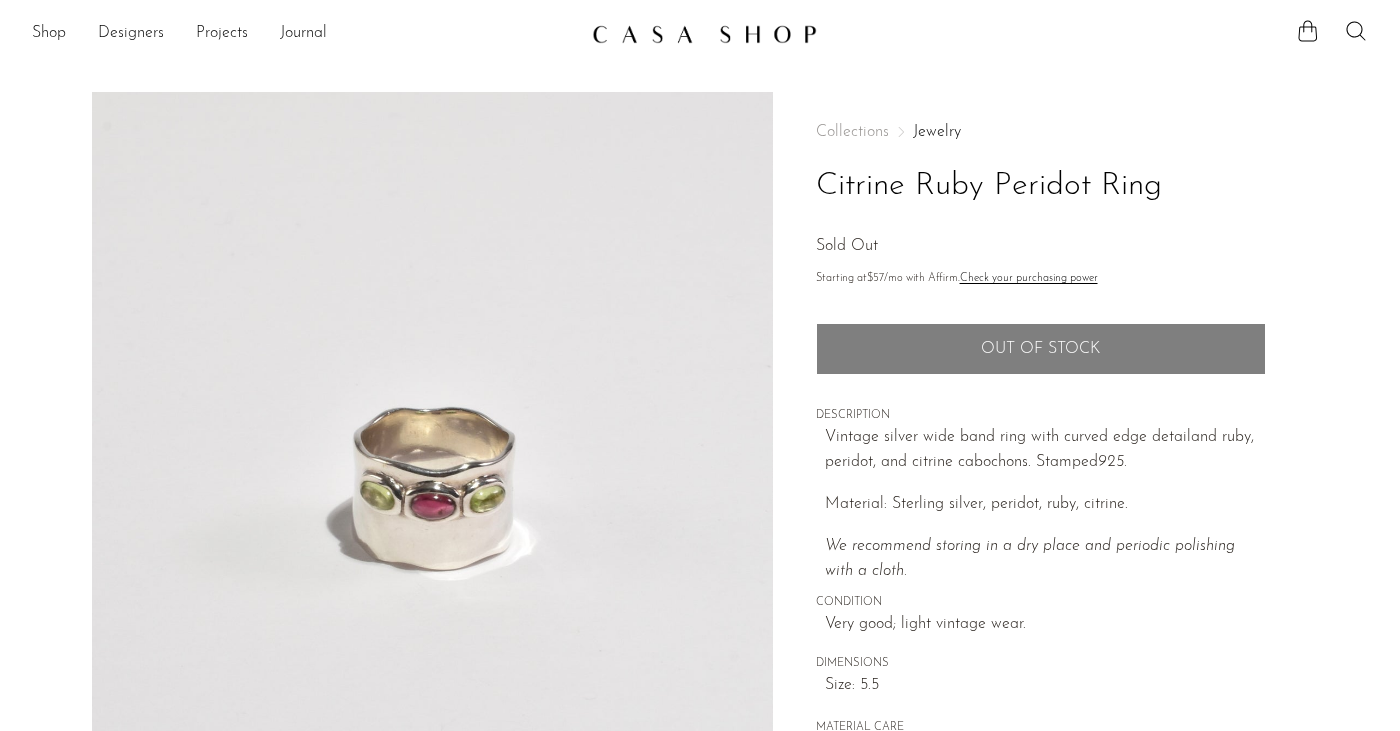 scroll, scrollTop: 0, scrollLeft: 0, axis: both 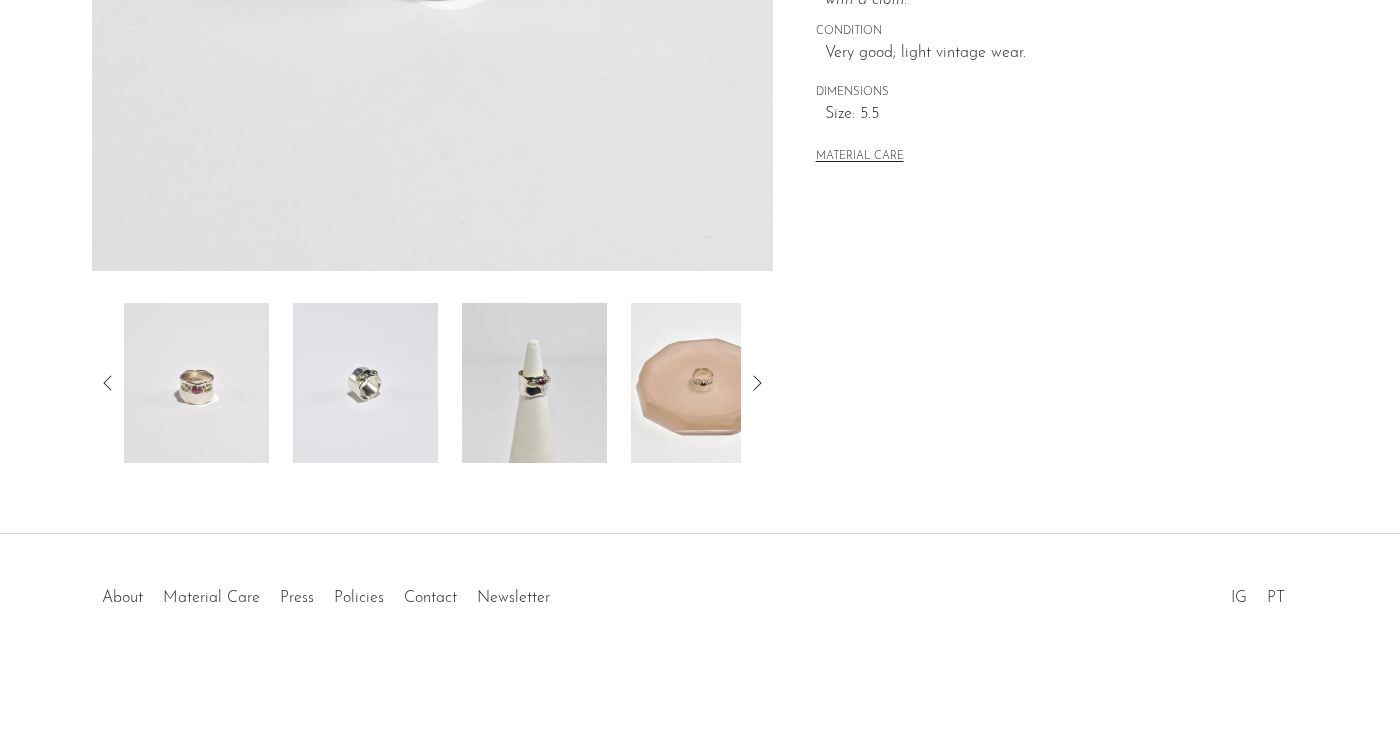 click at bounding box center (534, 383) 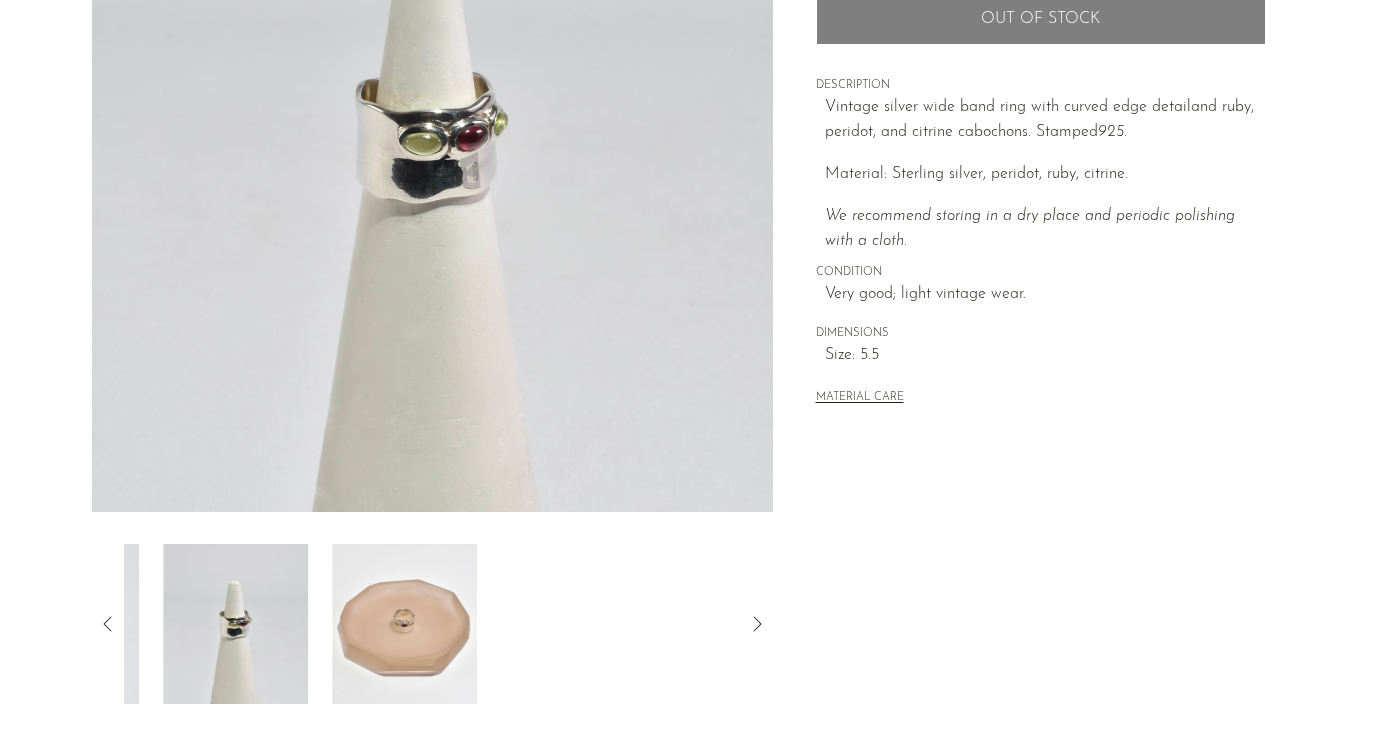 scroll, scrollTop: 239, scrollLeft: 0, axis: vertical 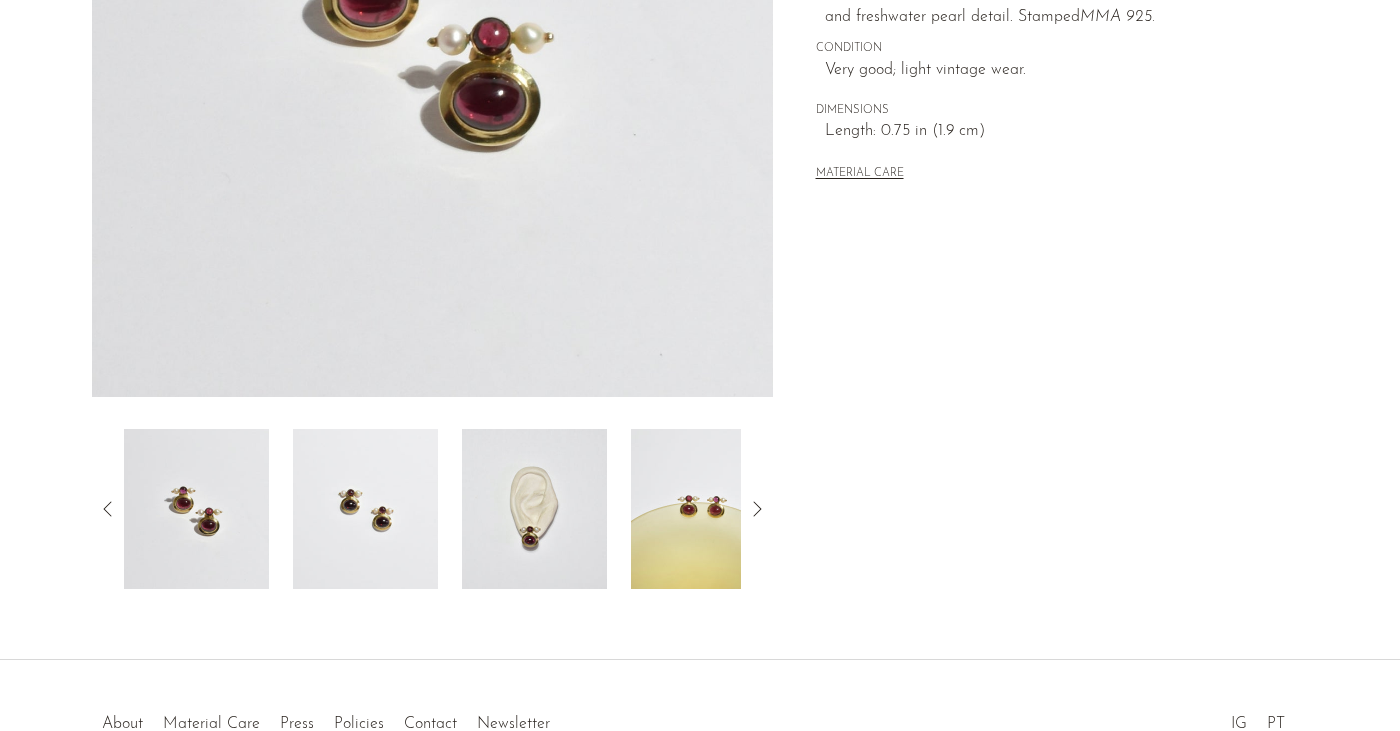 click at bounding box center [534, 509] 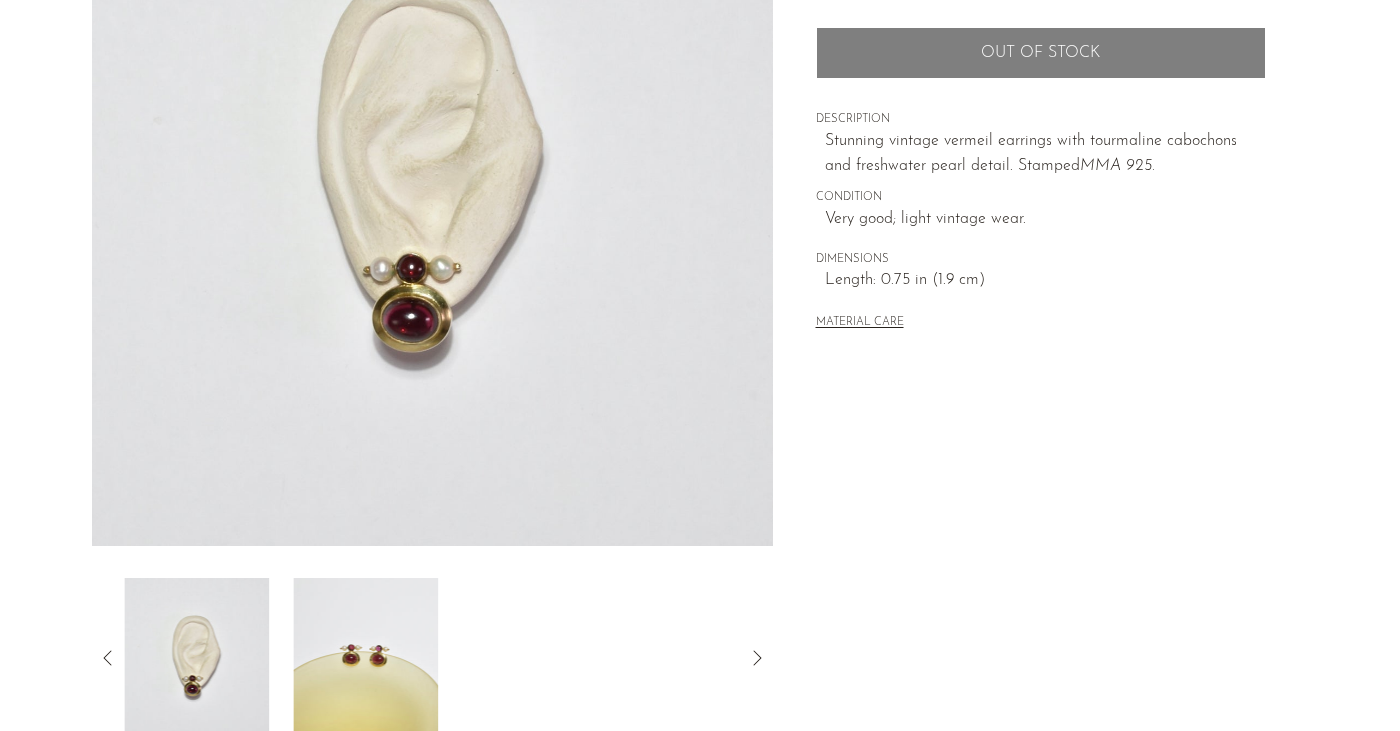scroll, scrollTop: 82, scrollLeft: 0, axis: vertical 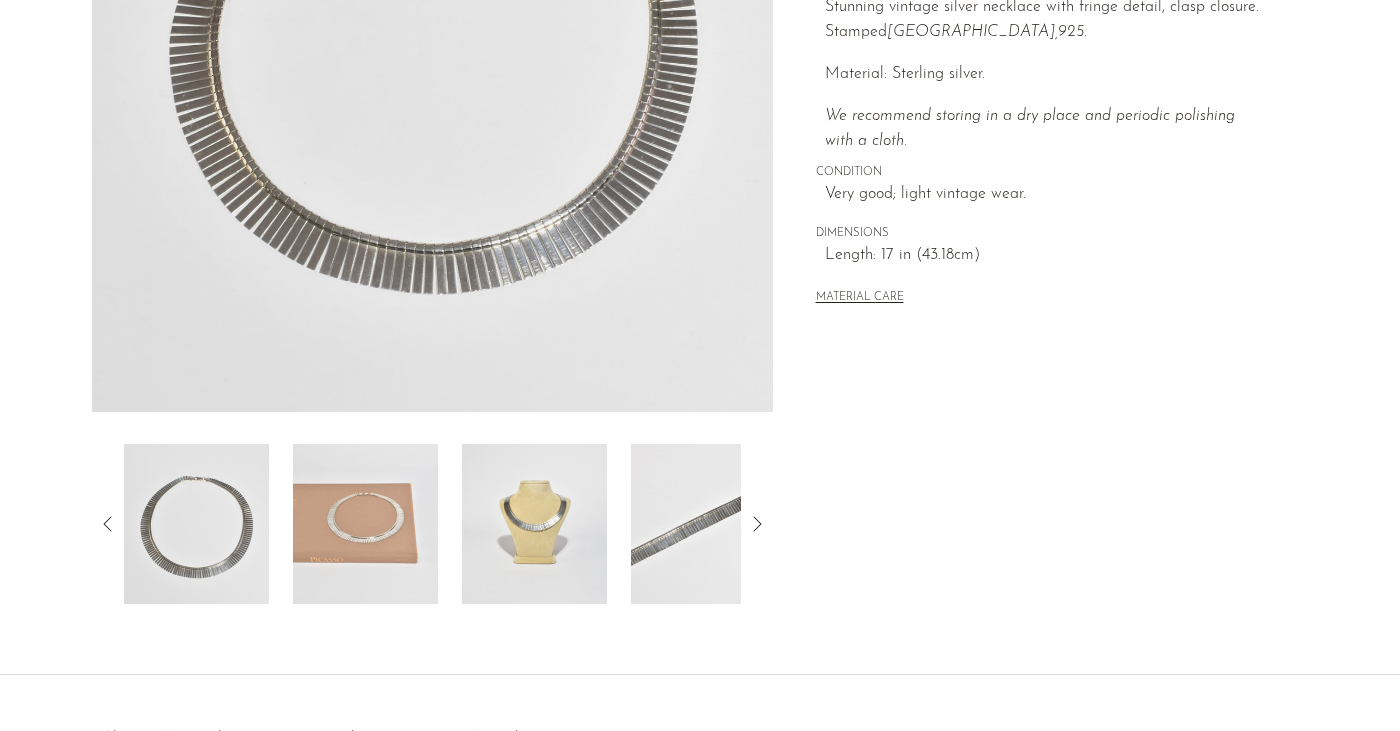click at bounding box center (534, 524) 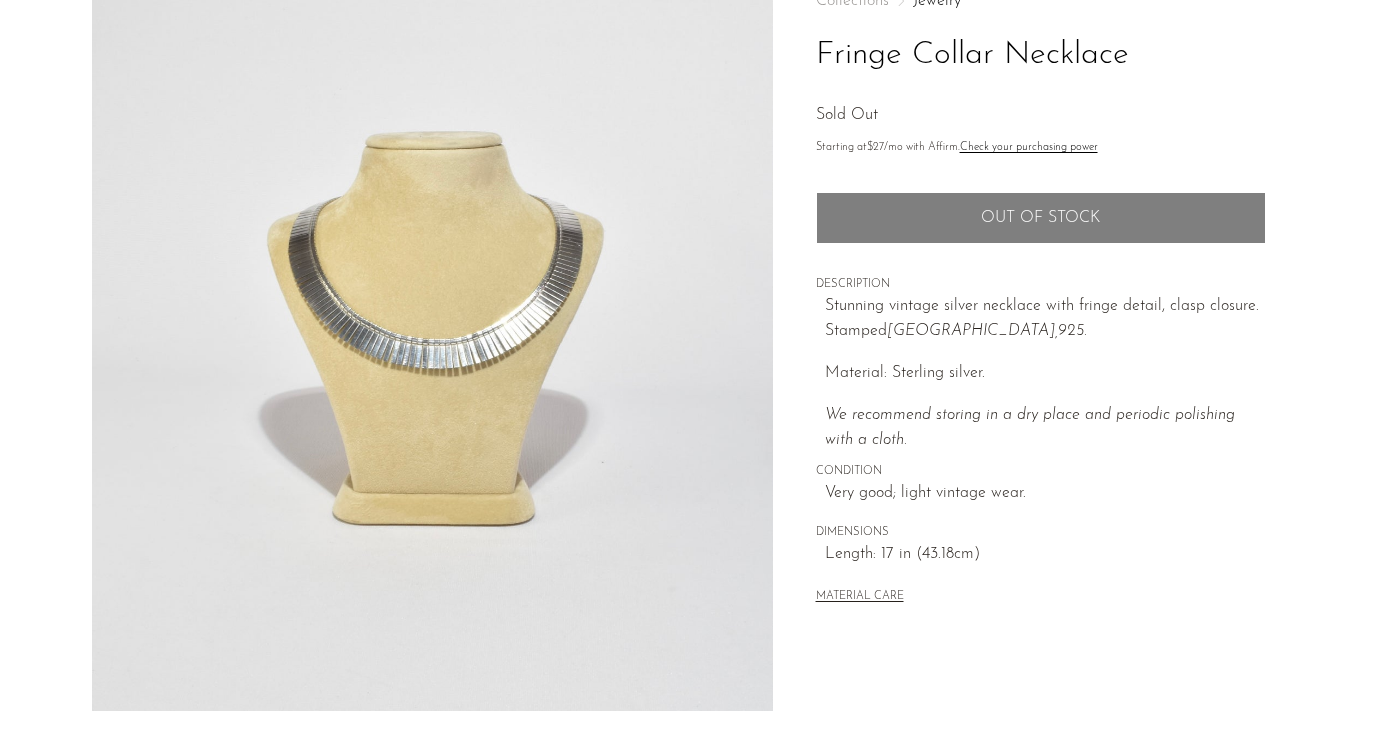 scroll, scrollTop: 115, scrollLeft: 0, axis: vertical 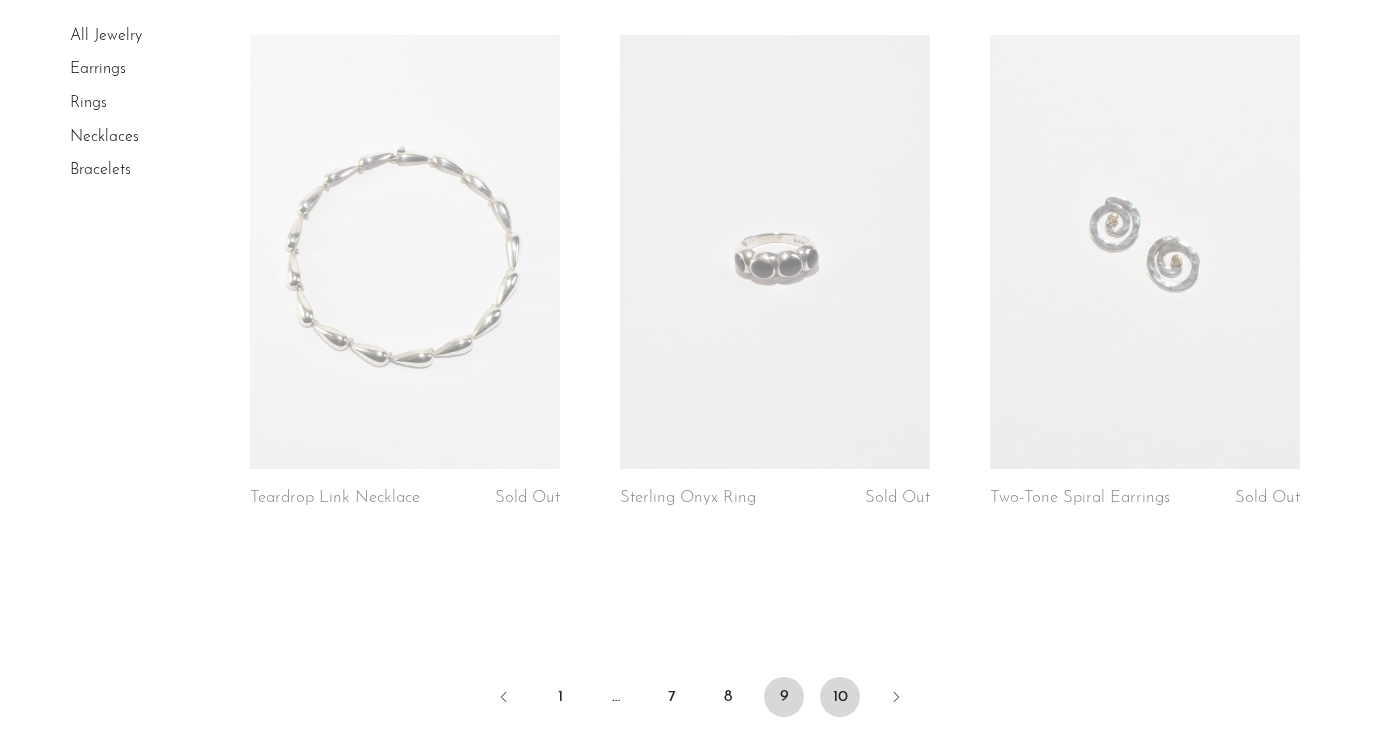 click on "10" at bounding box center [840, 697] 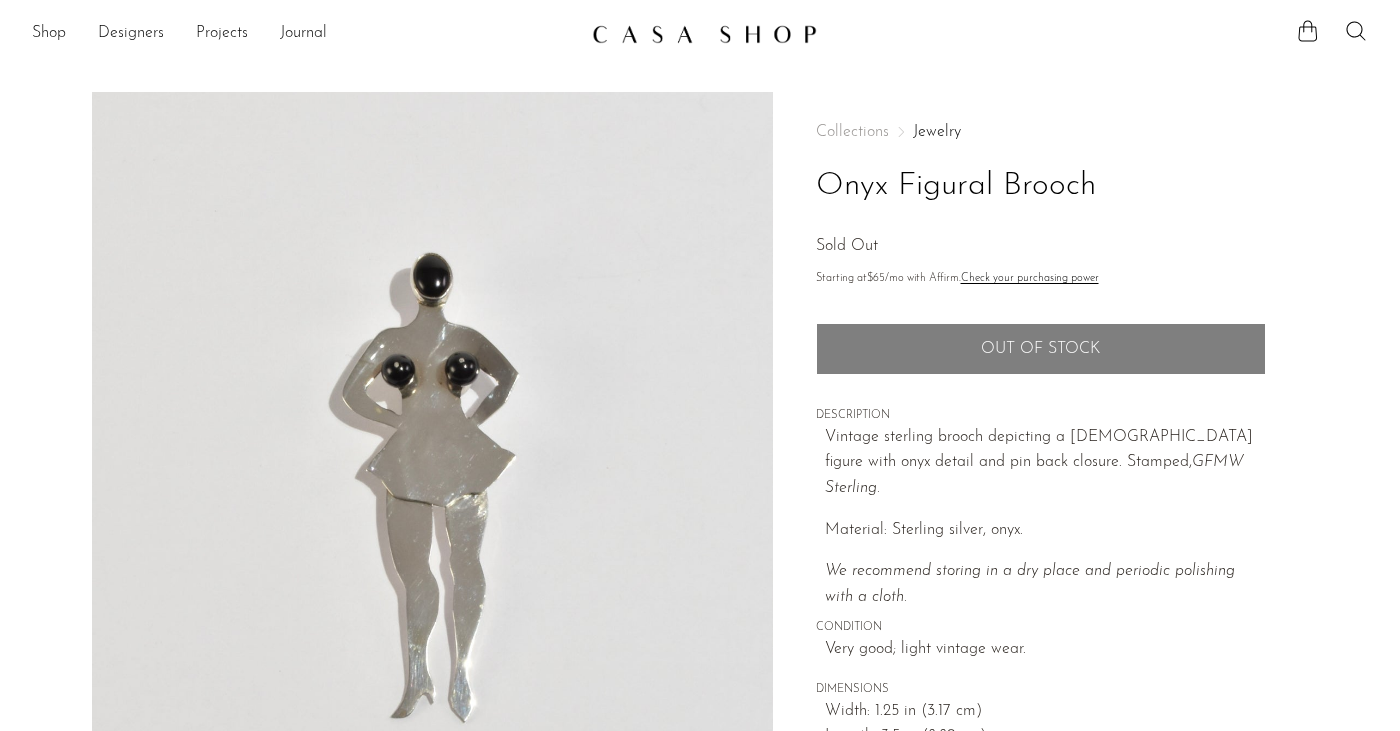scroll, scrollTop: 0, scrollLeft: 0, axis: both 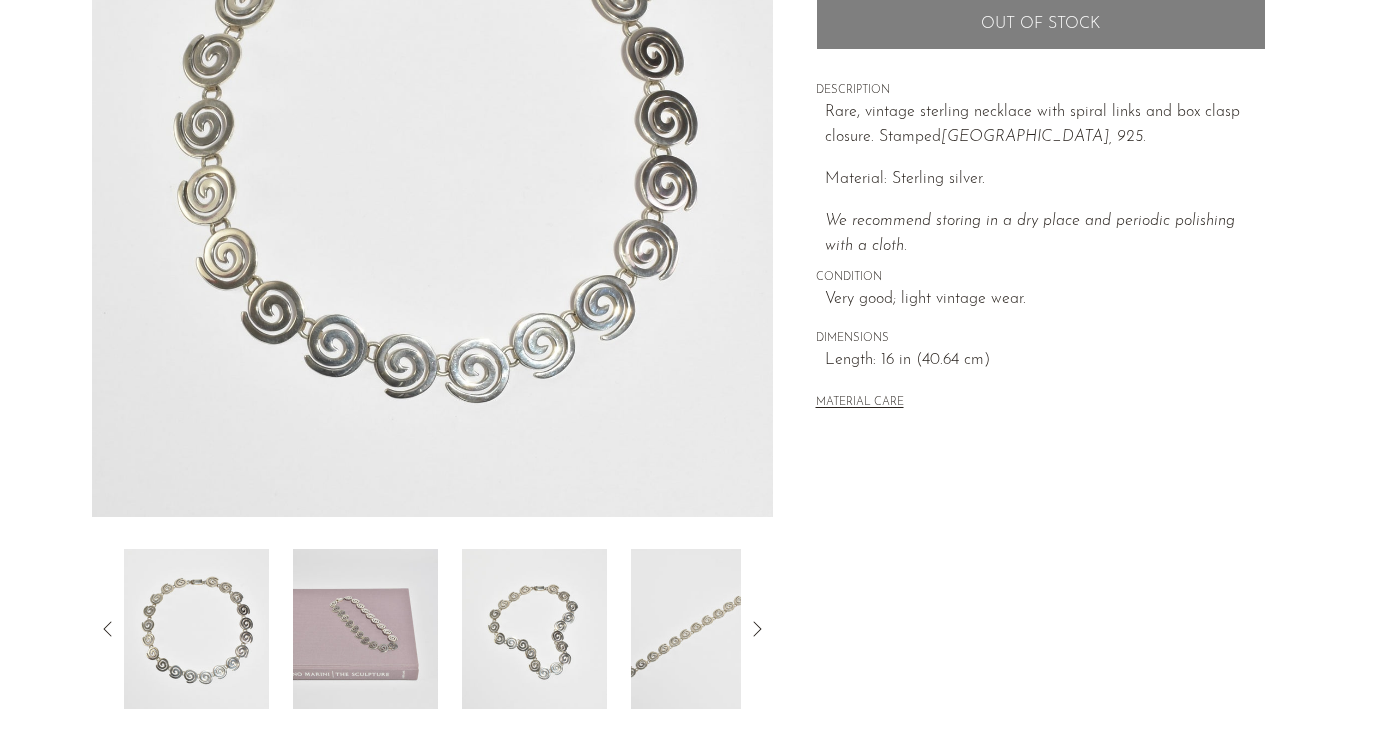 click at bounding box center [365, 629] 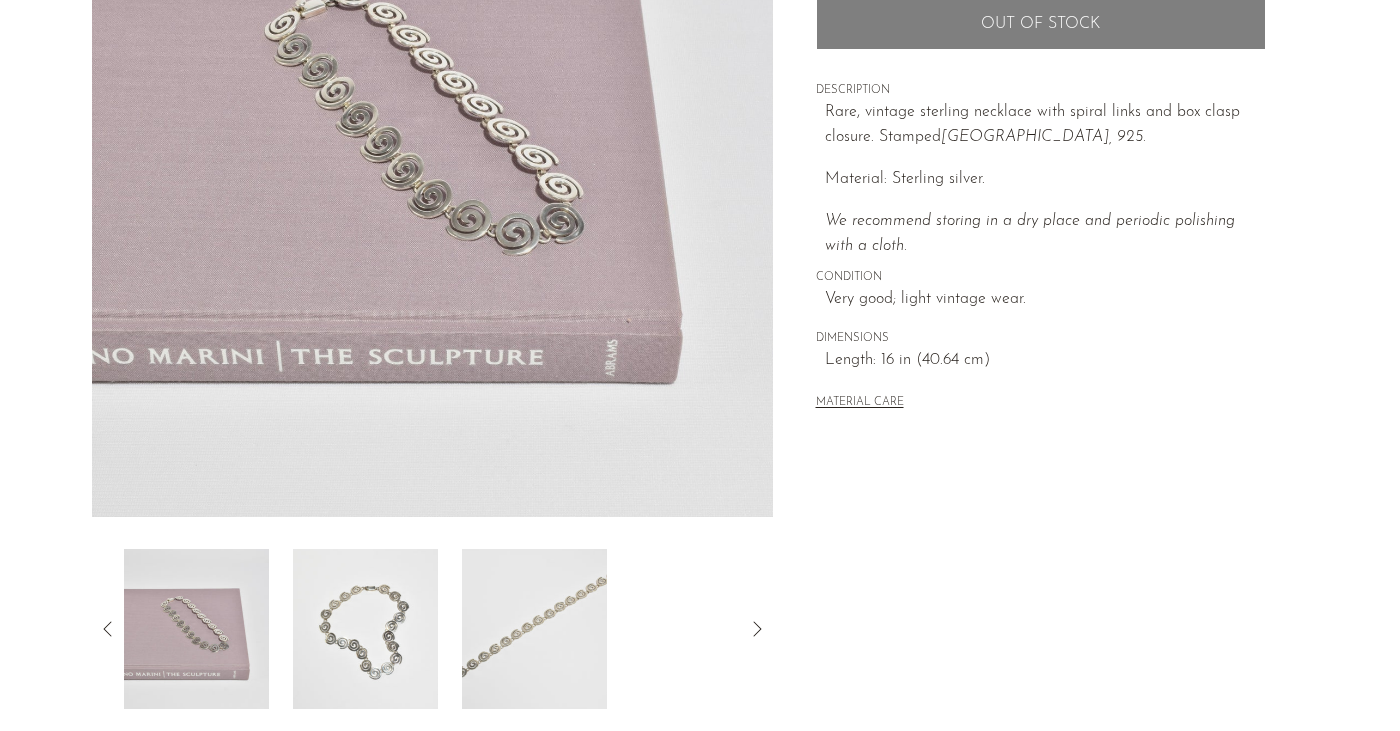 click at bounding box center [365, 629] 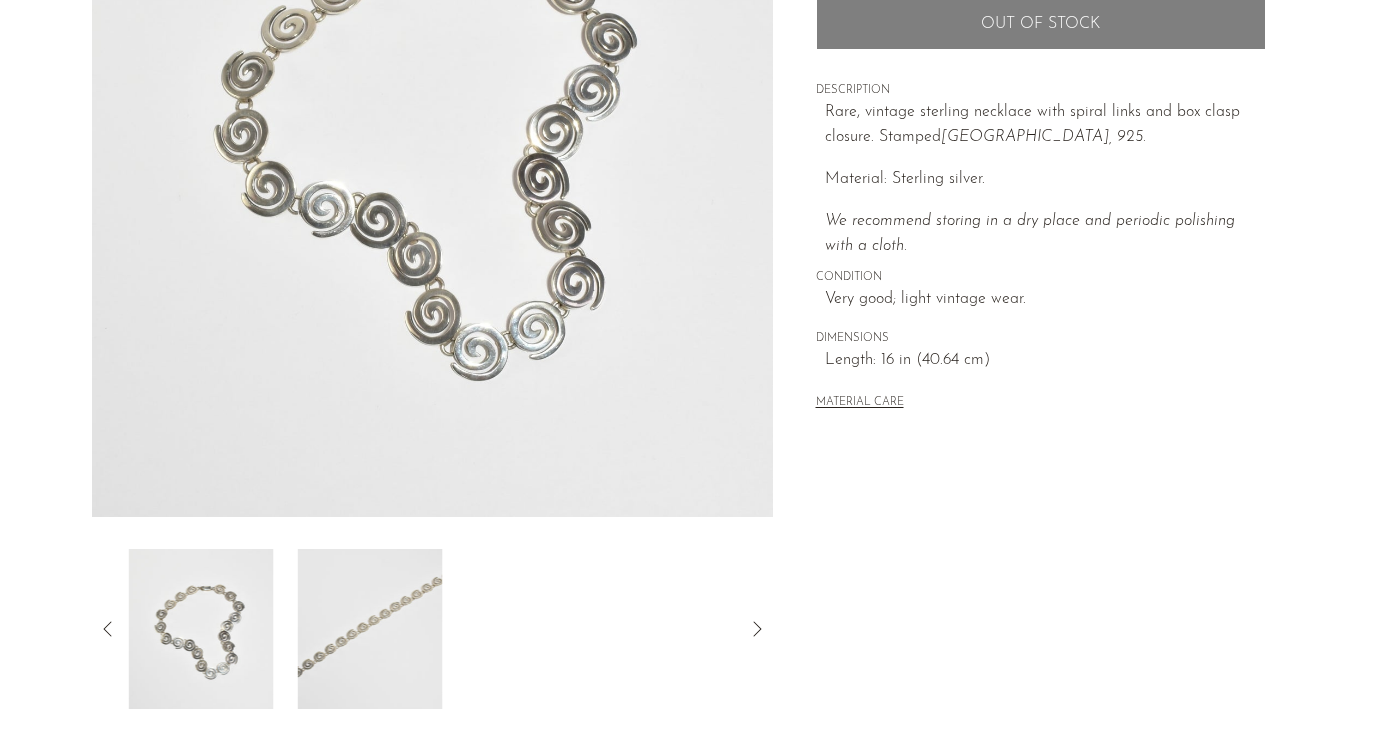 click at bounding box center [370, 629] 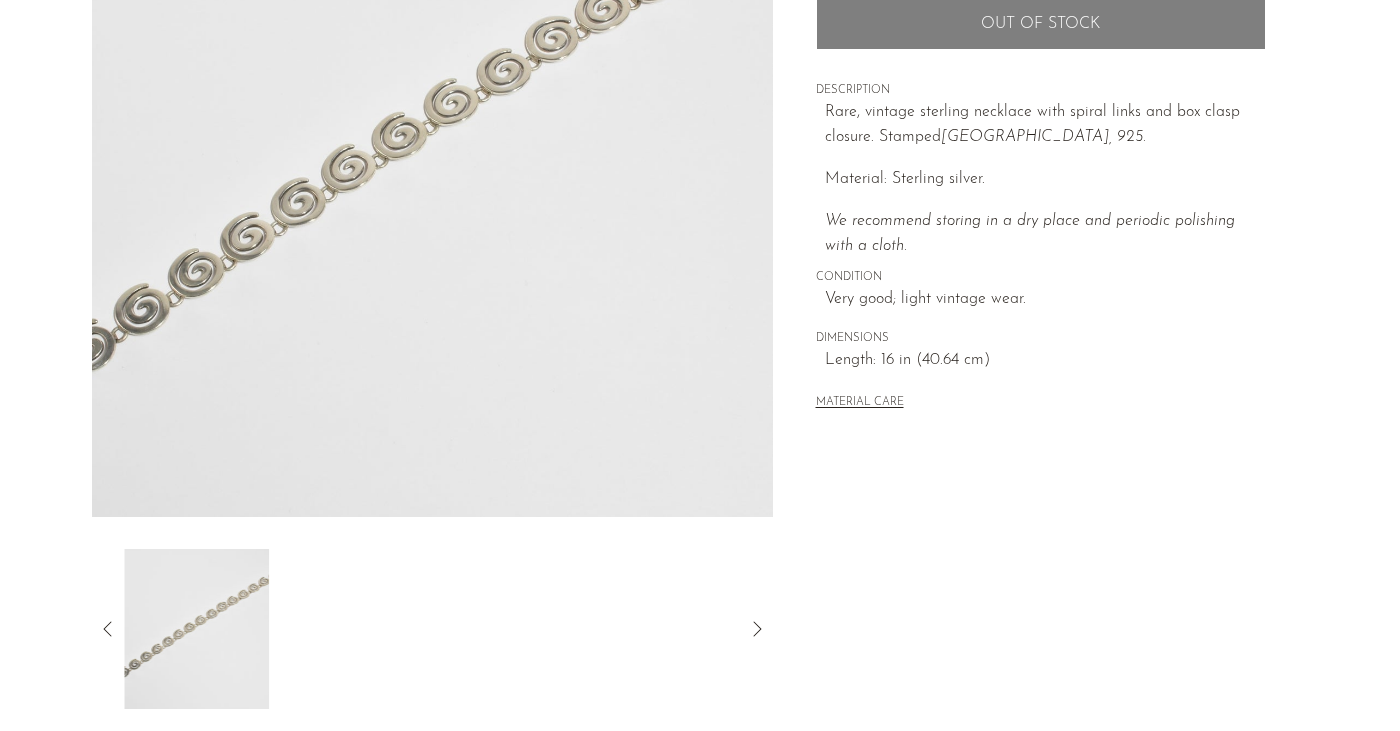 scroll, scrollTop: 0, scrollLeft: 0, axis: both 